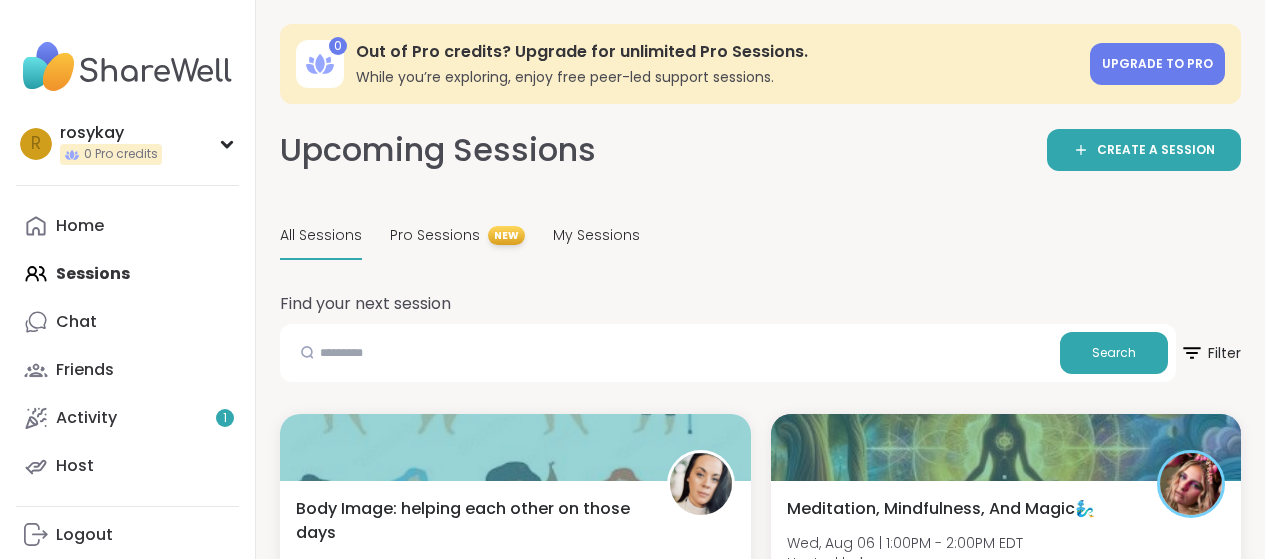 scroll, scrollTop: 2438, scrollLeft: 0, axis: vertical 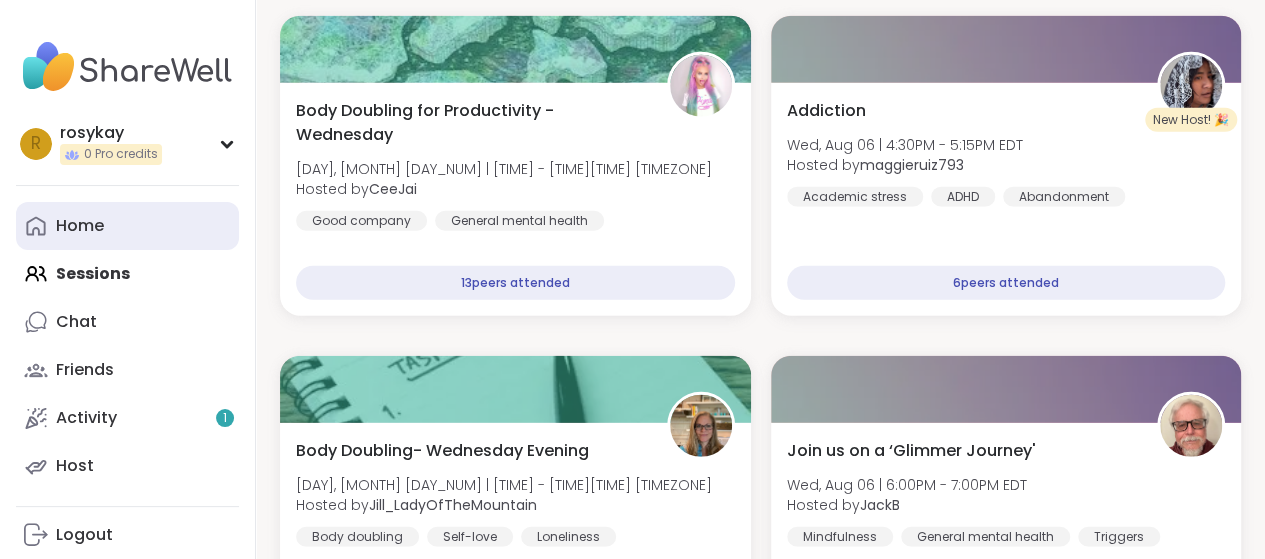 click on "Home" at bounding box center [80, 226] 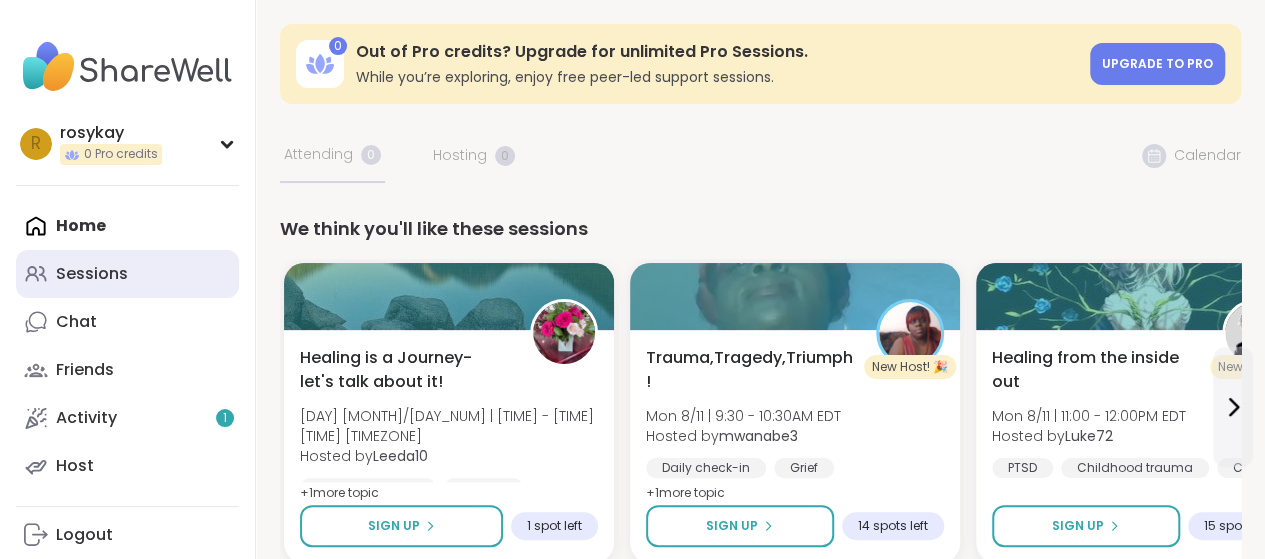 click on "Sessions" at bounding box center [92, 274] 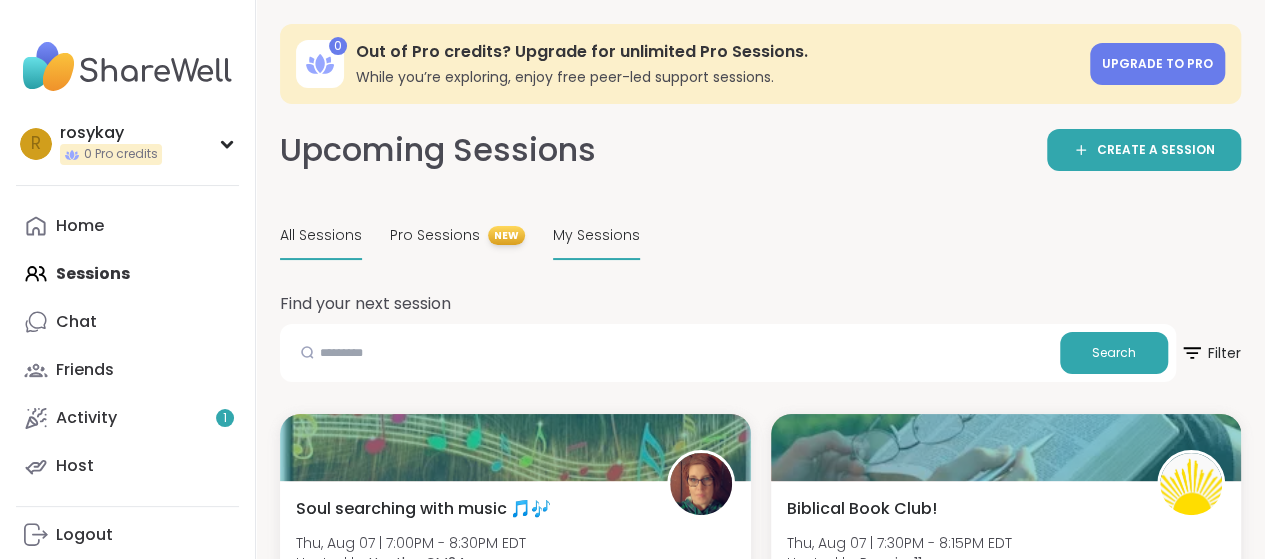 click on "My Sessions" at bounding box center [596, 235] 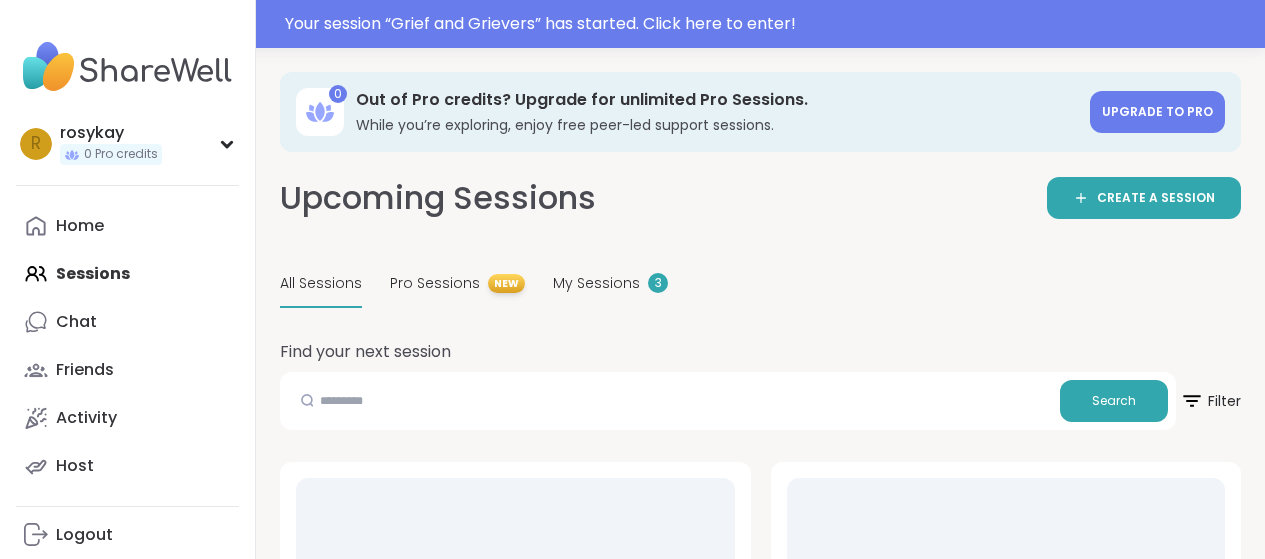 scroll, scrollTop: 0, scrollLeft: 0, axis: both 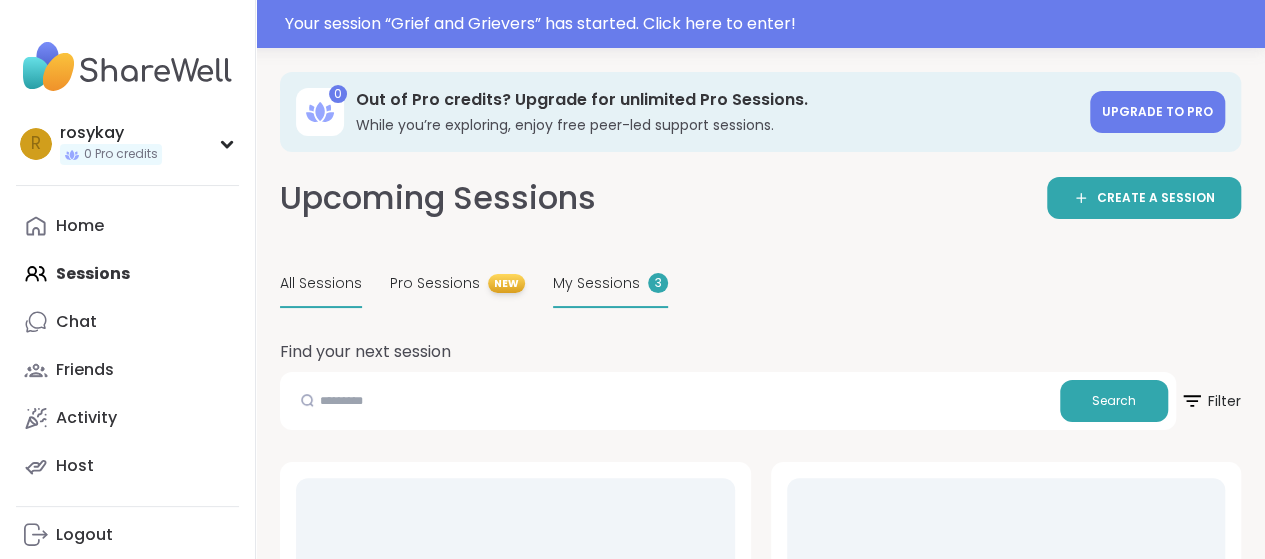click on "My Sessions" at bounding box center (596, 283) 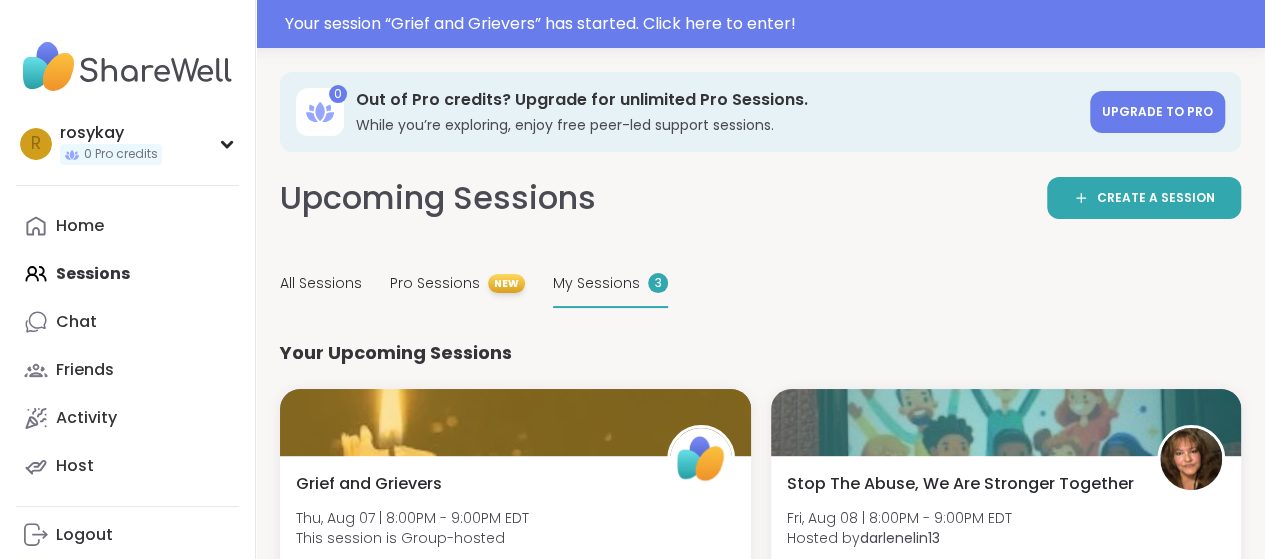 scroll, scrollTop: 0, scrollLeft: 0, axis: both 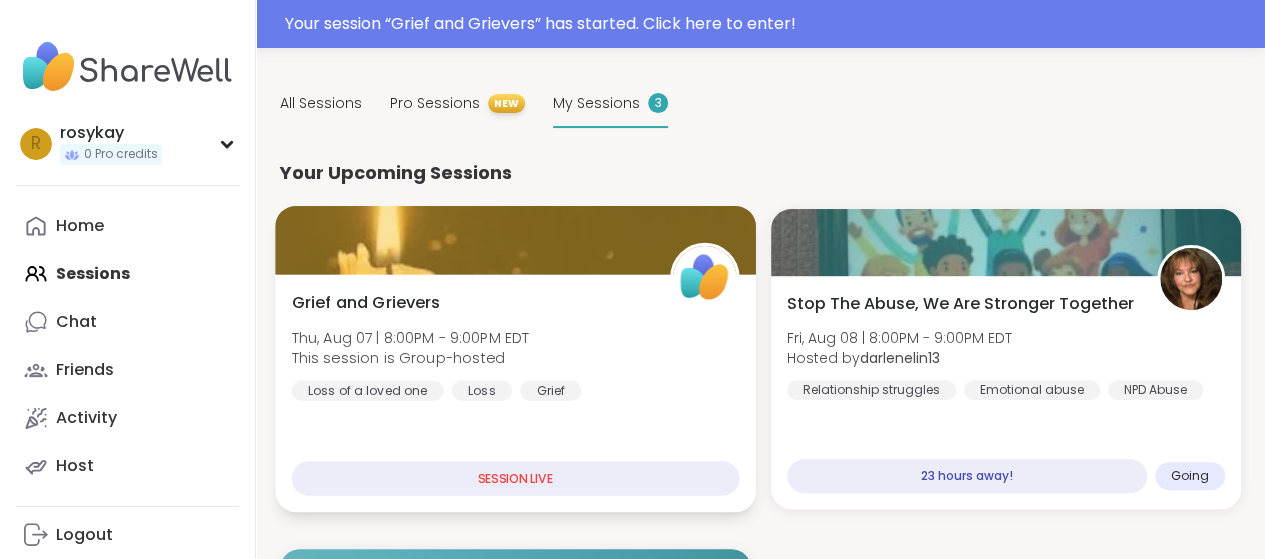 click on "Grief and Grievers Thu, Aug 07 | 8:00PM - 9:00PM EDT This session is Group-hosted Loss of a loved one Loss Grief SESSION LIVE" at bounding box center [515, 393] 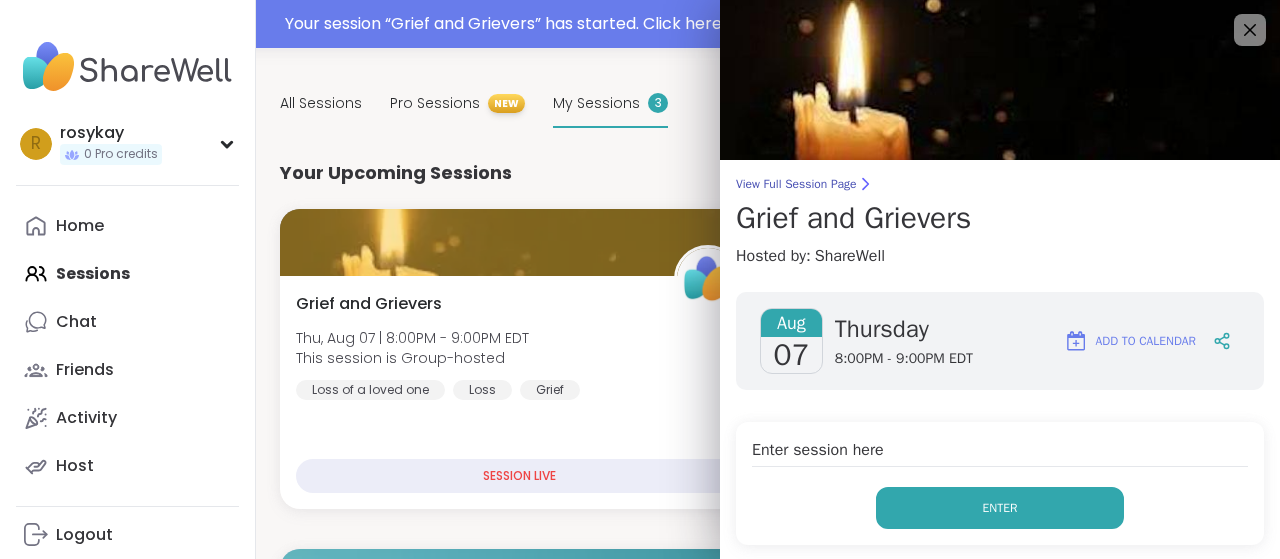 click on "Enter" at bounding box center (1000, 508) 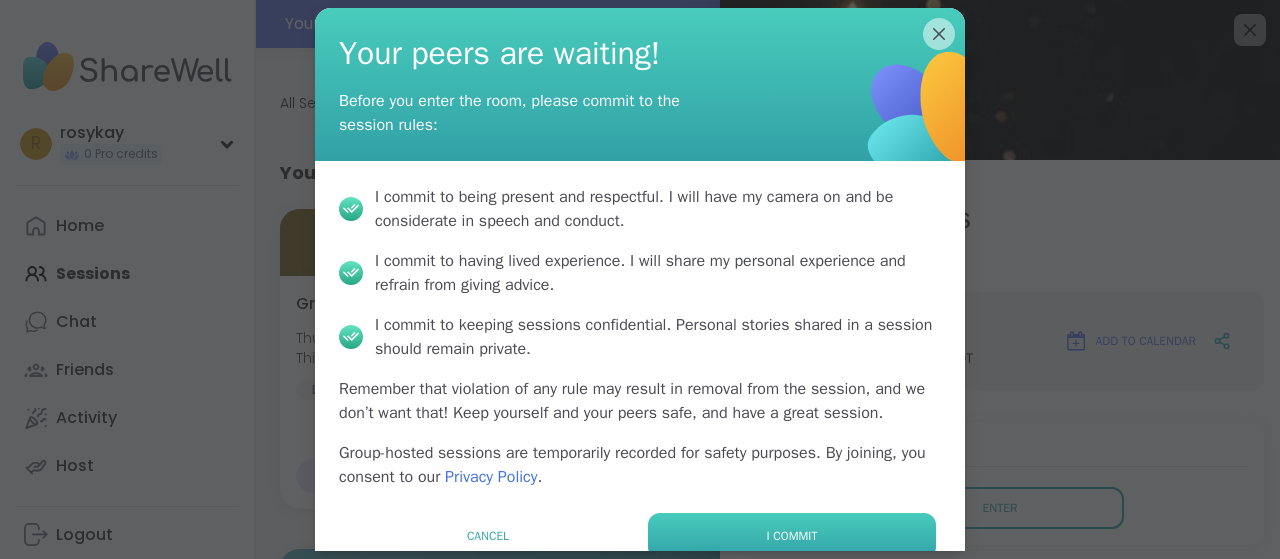 click on "I commit" at bounding box center [792, 536] 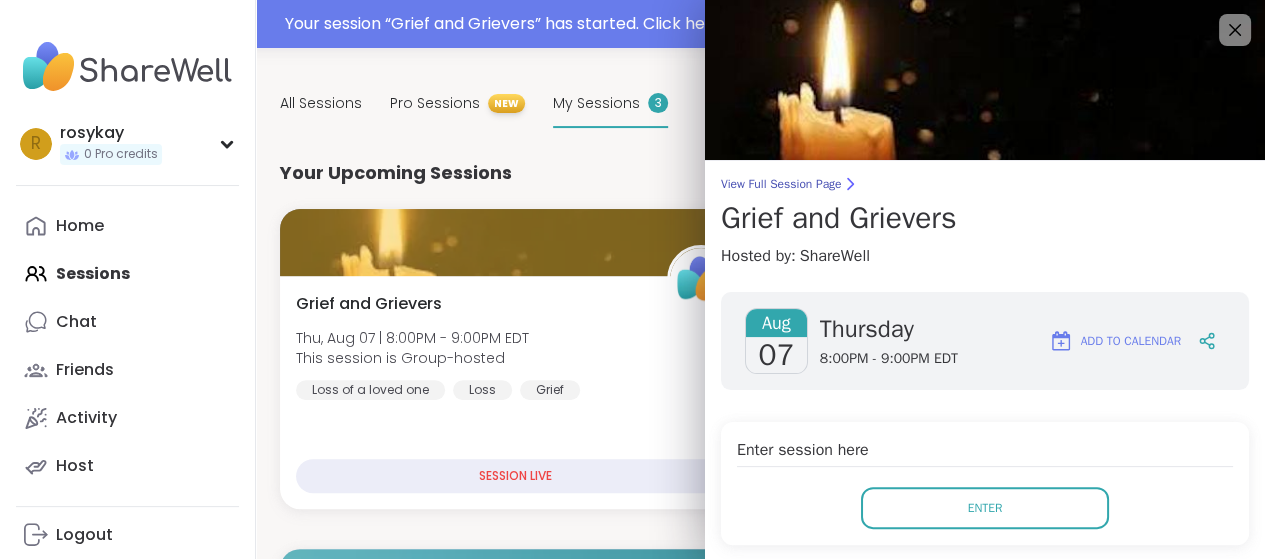scroll, scrollTop: 0, scrollLeft: 0, axis: both 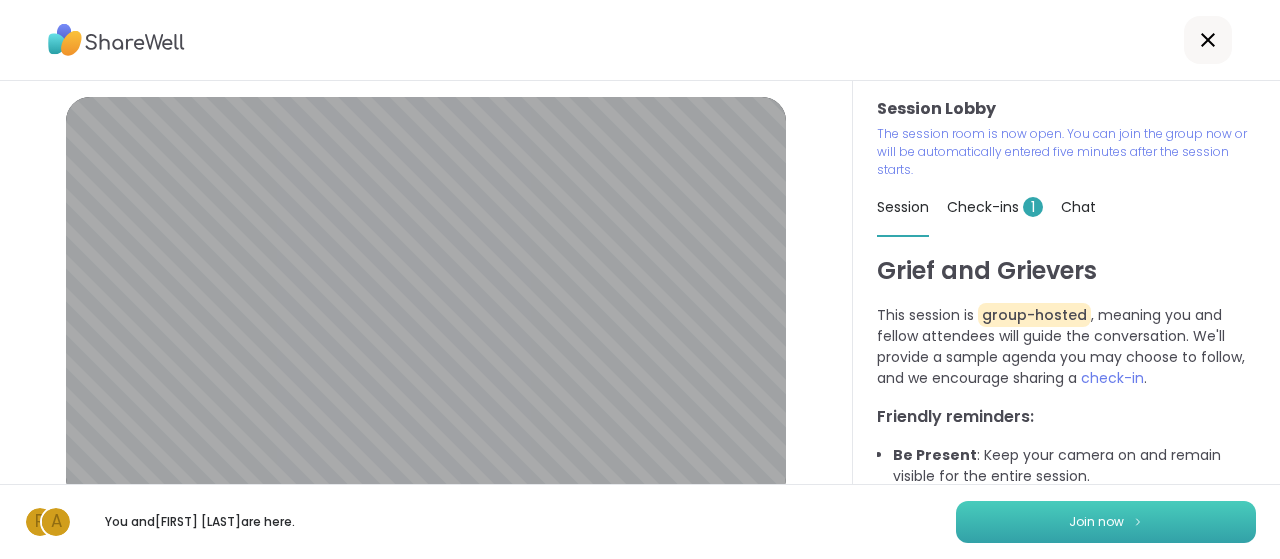 click on "Join now" at bounding box center [1106, 522] 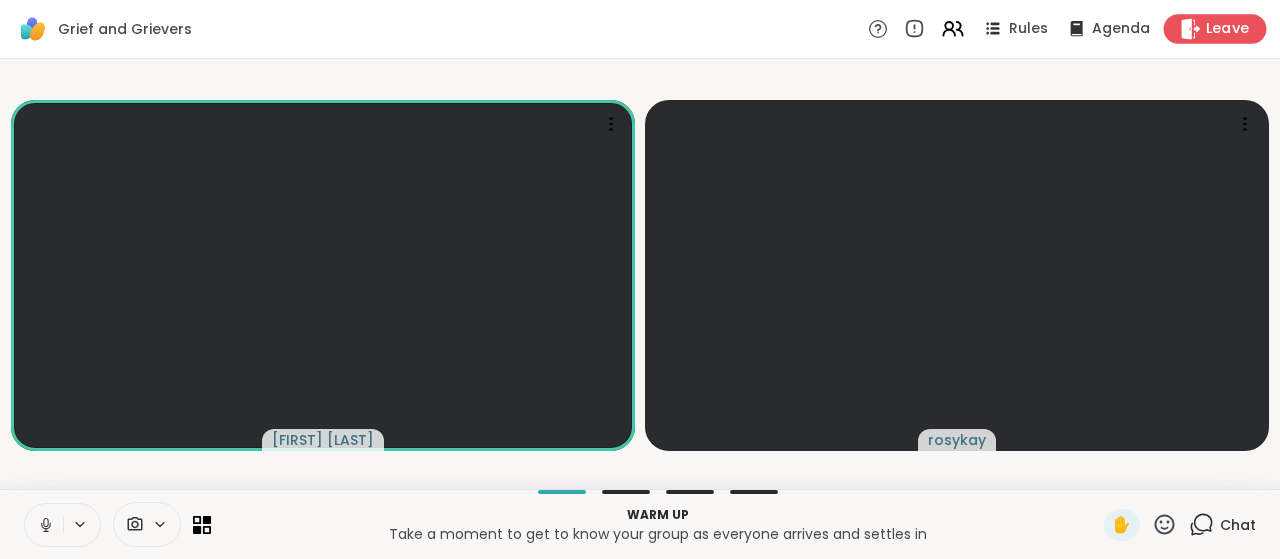 click on "Leave" at bounding box center [1228, 29] 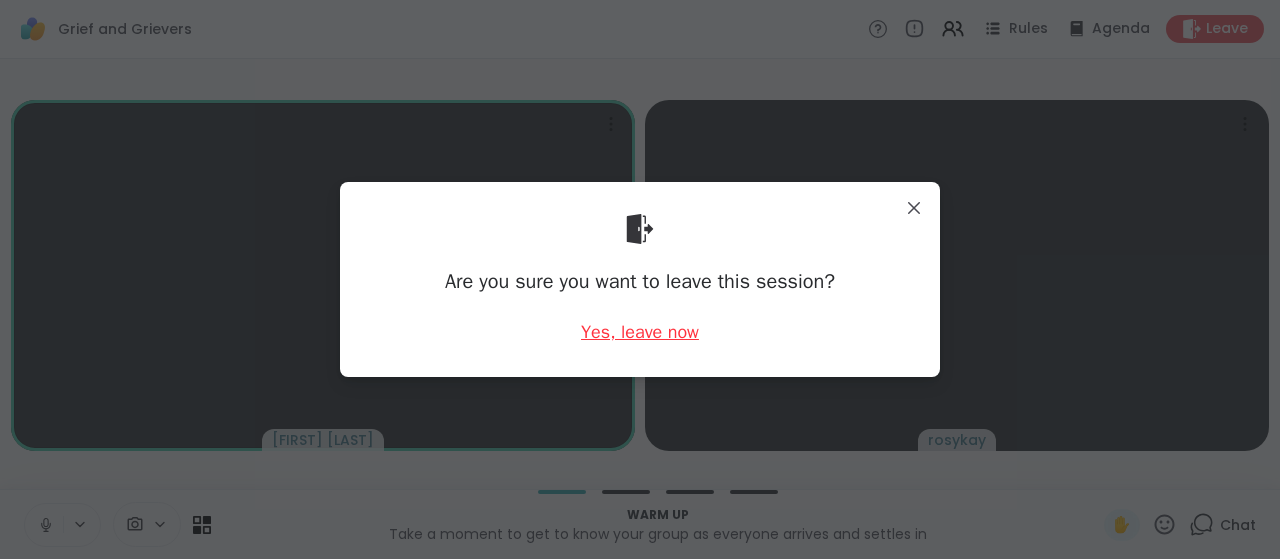 click on "Yes, leave now" at bounding box center (640, 332) 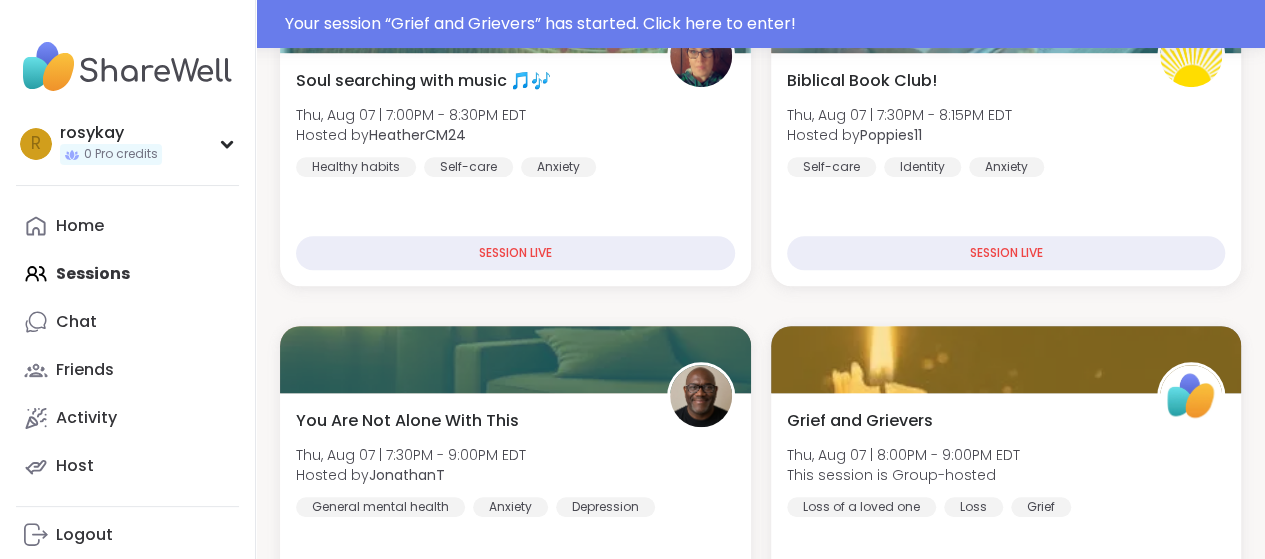 scroll, scrollTop: 0, scrollLeft: 0, axis: both 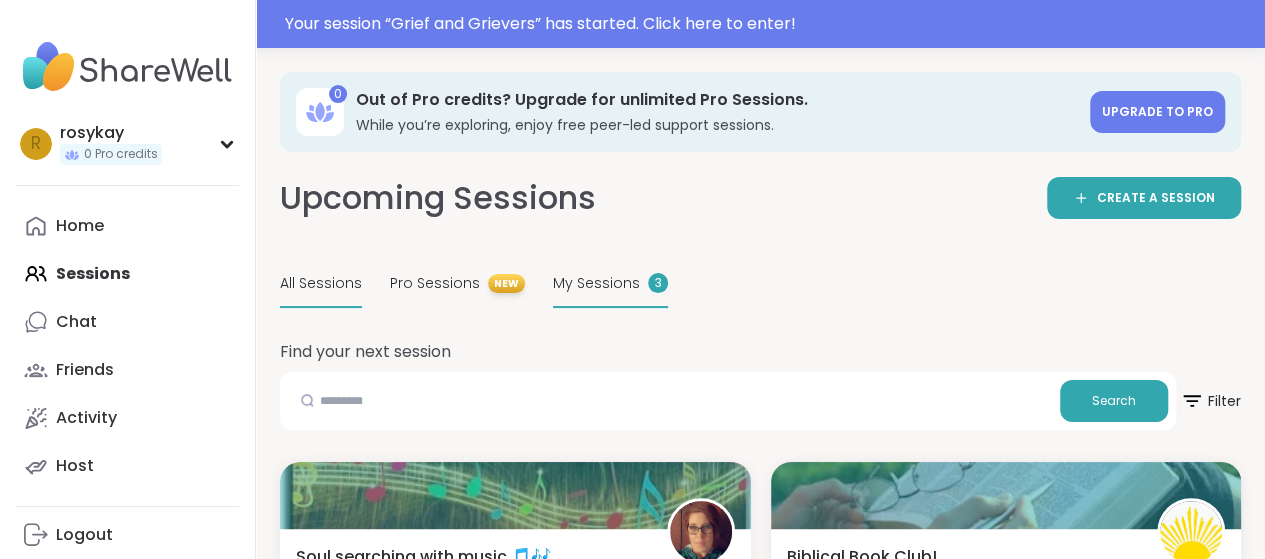 click on "My Sessions" at bounding box center (596, 283) 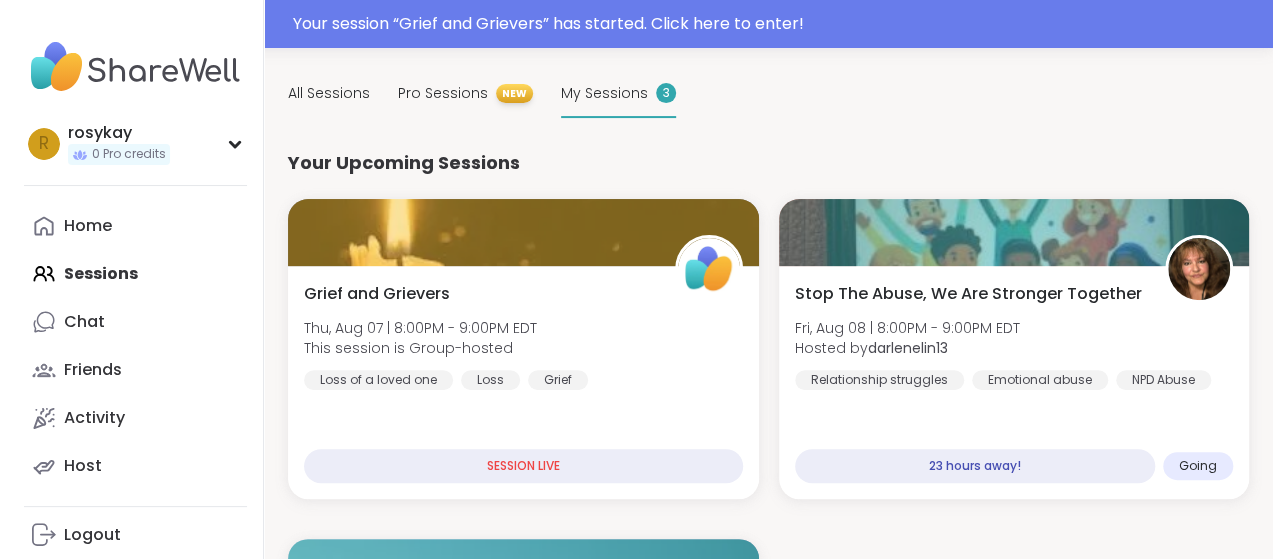 scroll, scrollTop: 196, scrollLeft: 0, axis: vertical 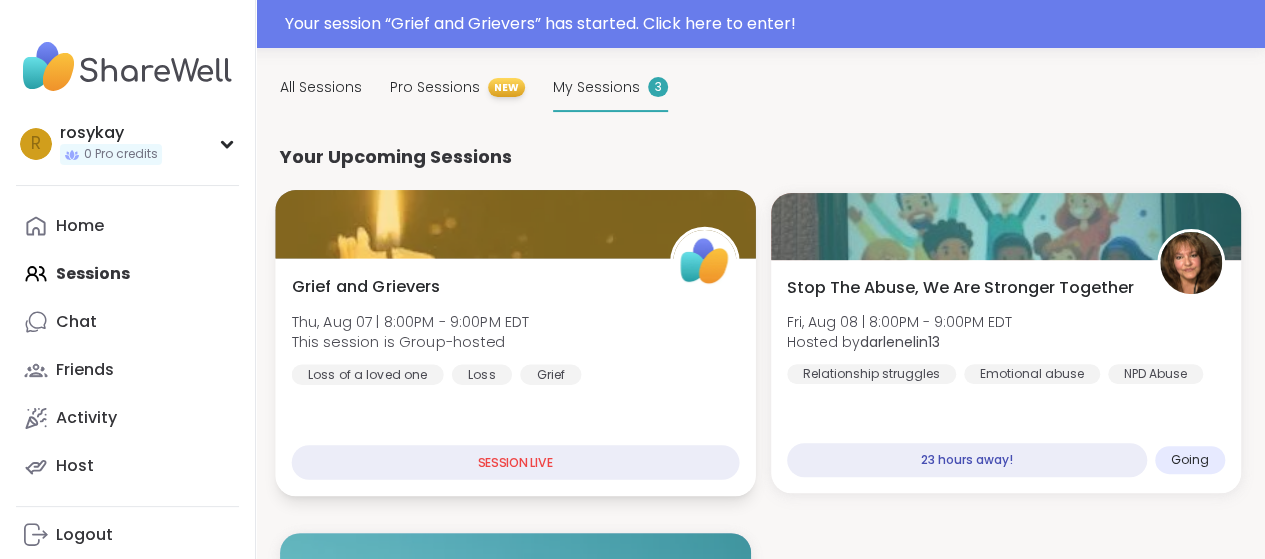 click on "Grief and Grievers Thu, Aug 07 | 8:00PM - 9:00PM EDT This session is Group-hosted Loss of a loved one Loss Grief SESSION LIVE" at bounding box center (515, 377) 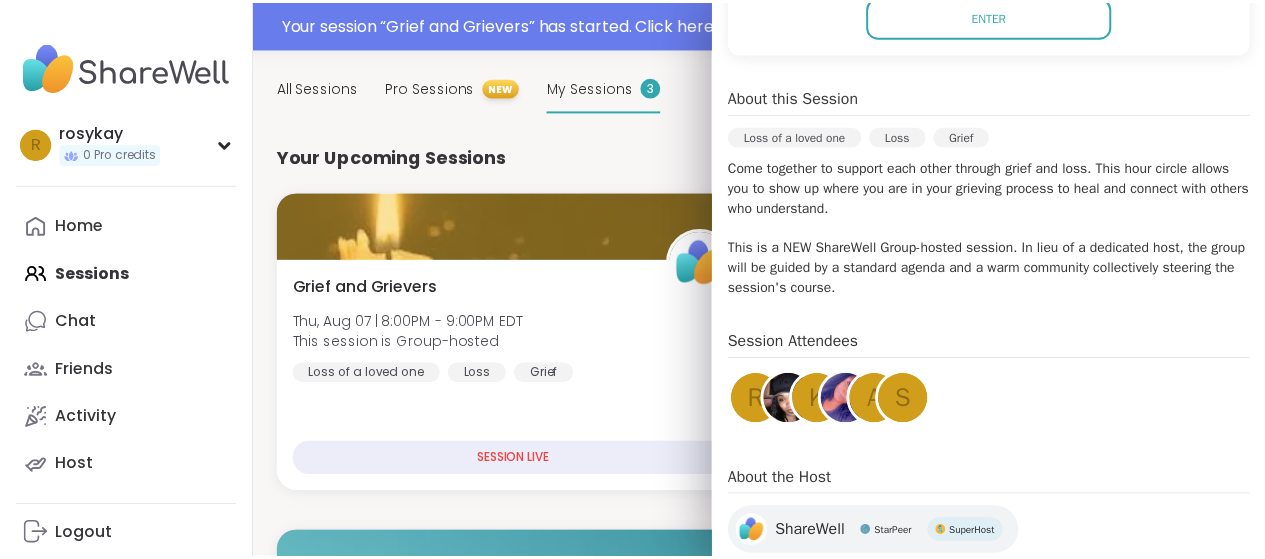 scroll, scrollTop: 502, scrollLeft: 0, axis: vertical 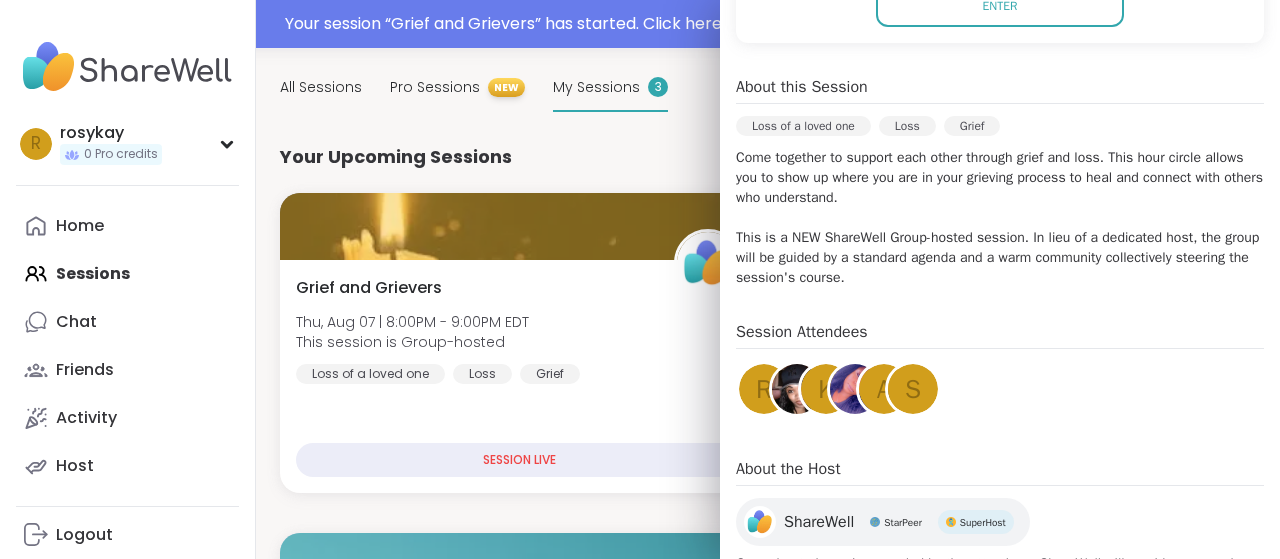 click on "Your Upcoming Sessions" at bounding box center (768, 156) 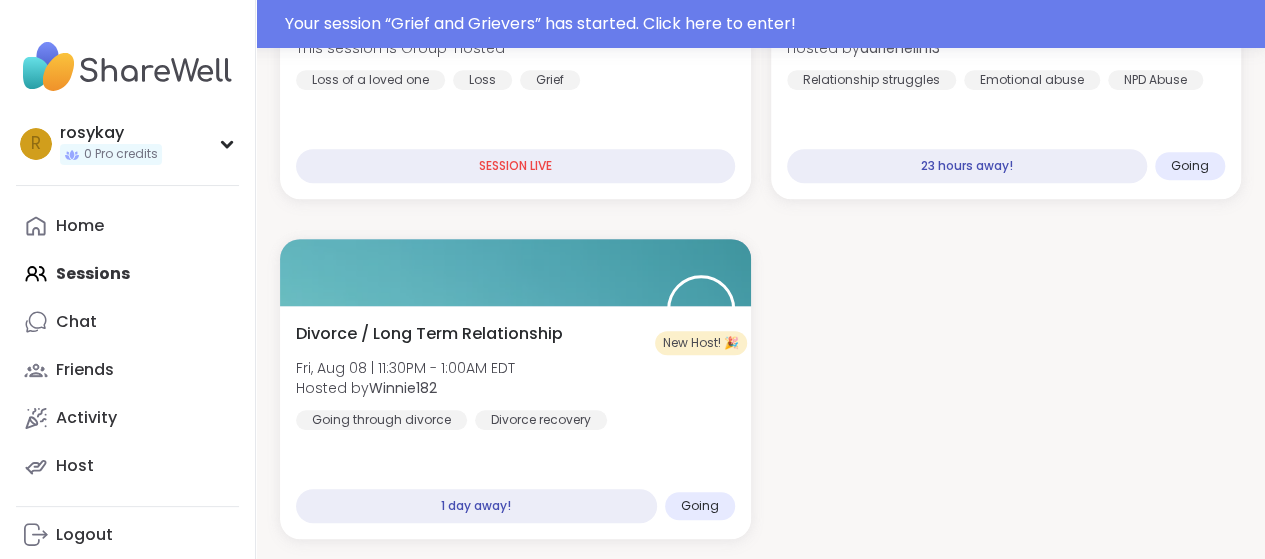 scroll, scrollTop: 154, scrollLeft: 0, axis: vertical 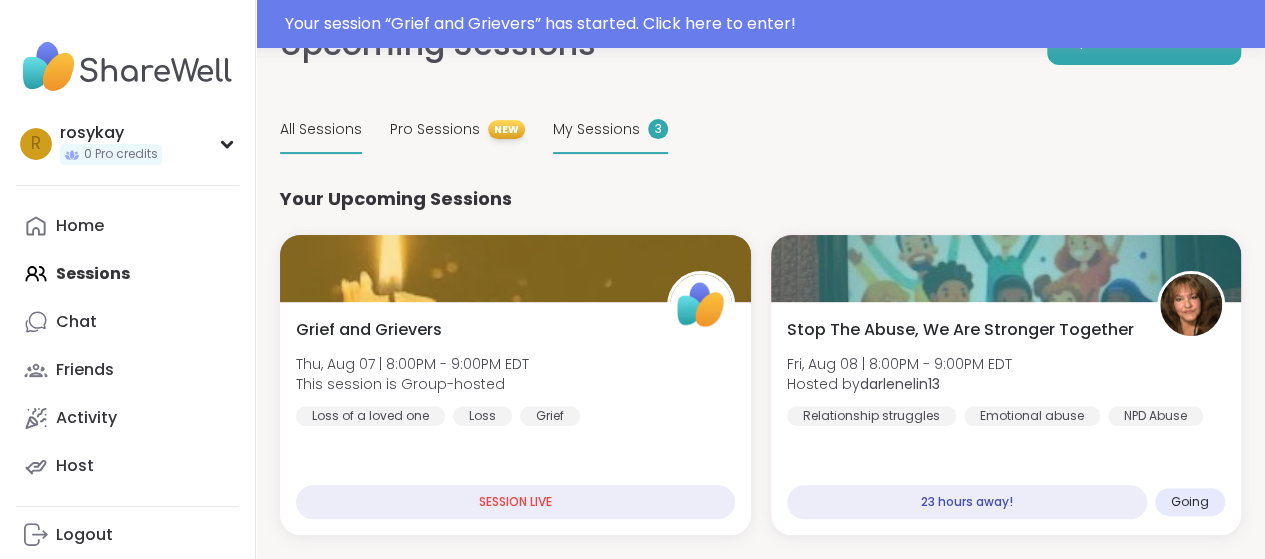 click on "All Sessions" at bounding box center [321, 130] 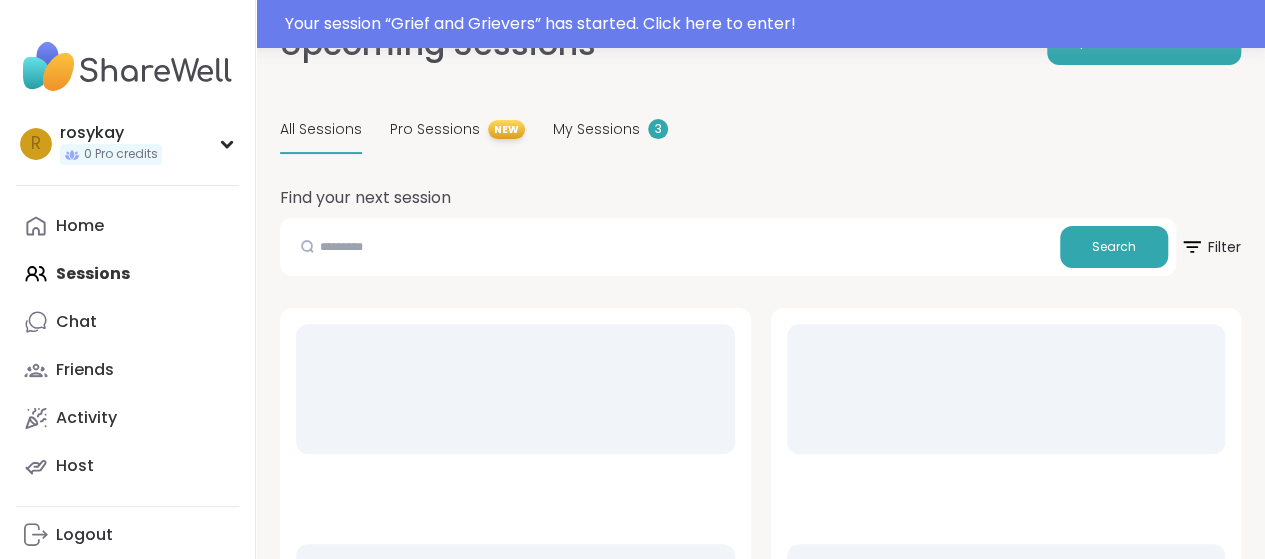 scroll, scrollTop: 0, scrollLeft: 0, axis: both 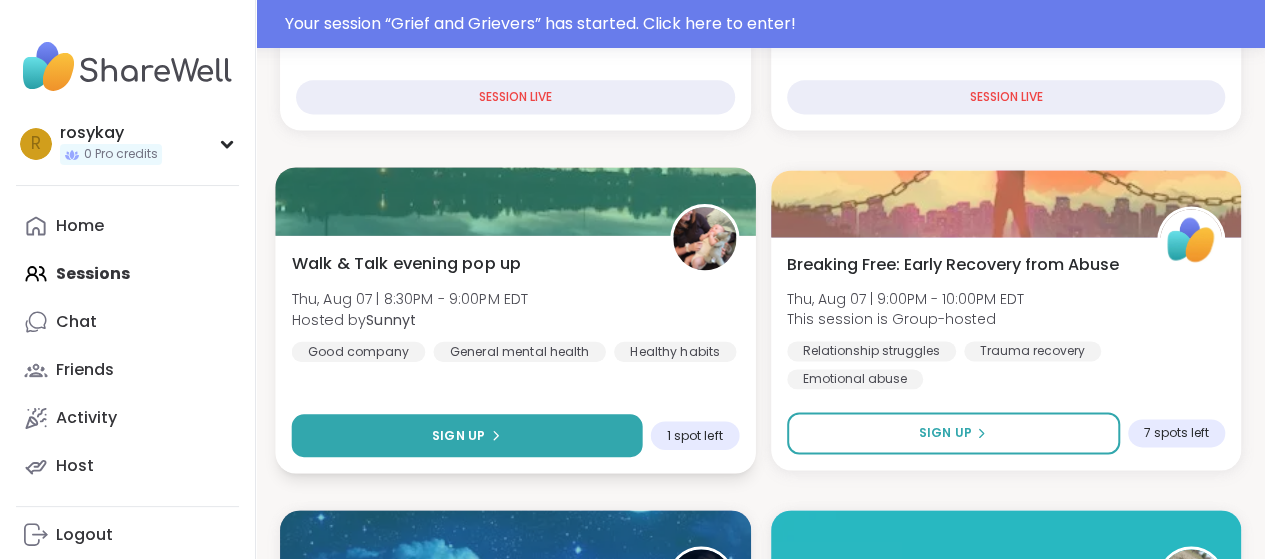 click on "Sign Up" at bounding box center (467, 435) 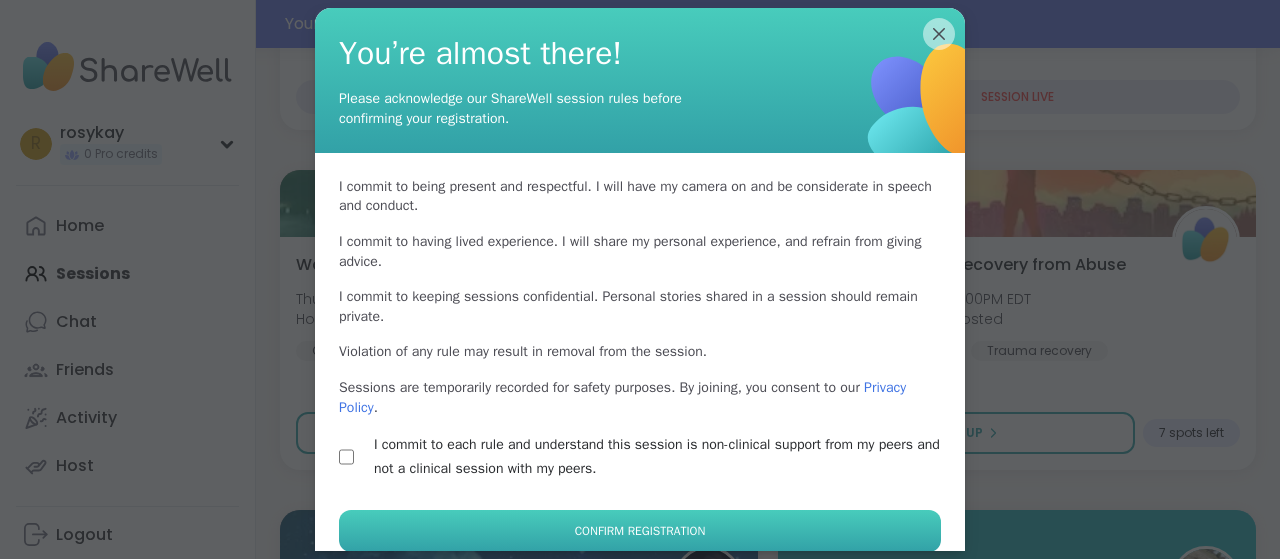 click on "Confirm Registration" at bounding box center [640, 531] 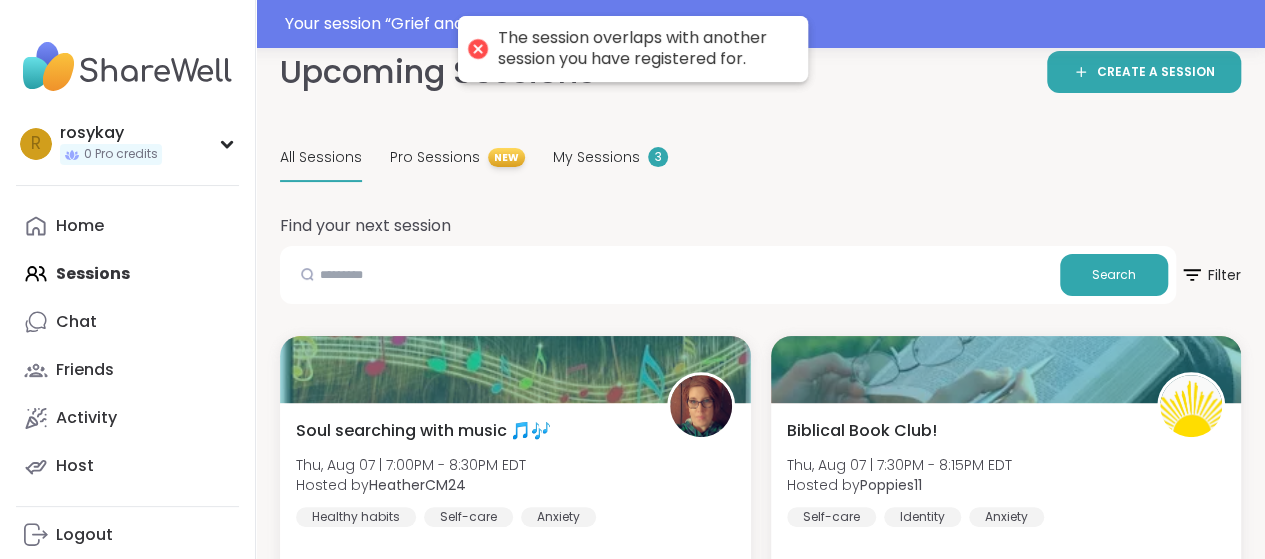 scroll, scrollTop: 0, scrollLeft: 0, axis: both 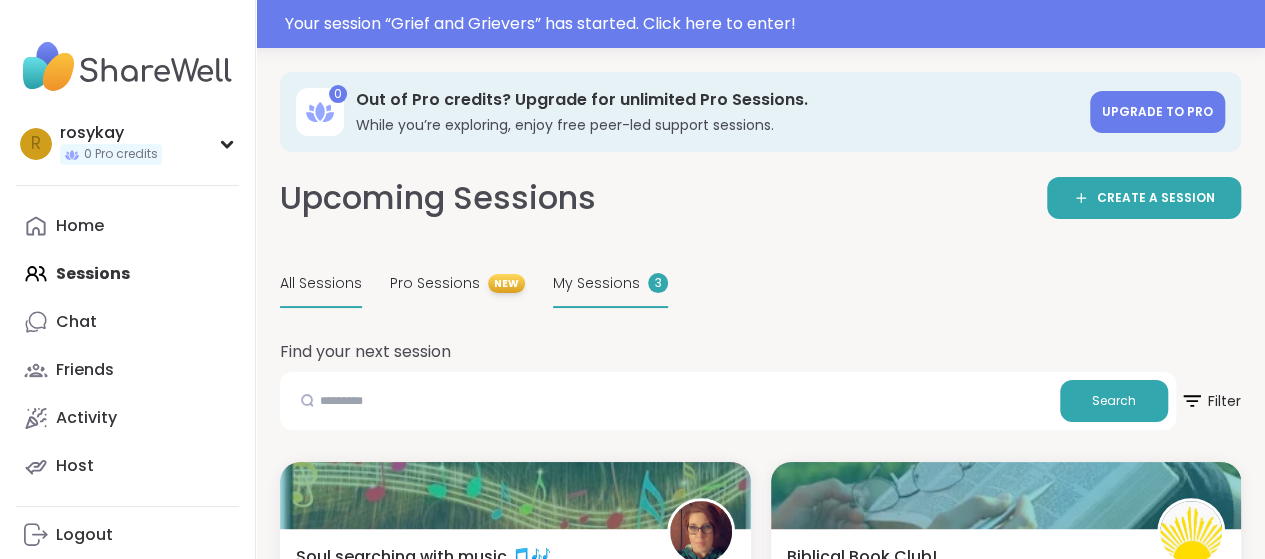 click on "My Sessions" at bounding box center [596, 283] 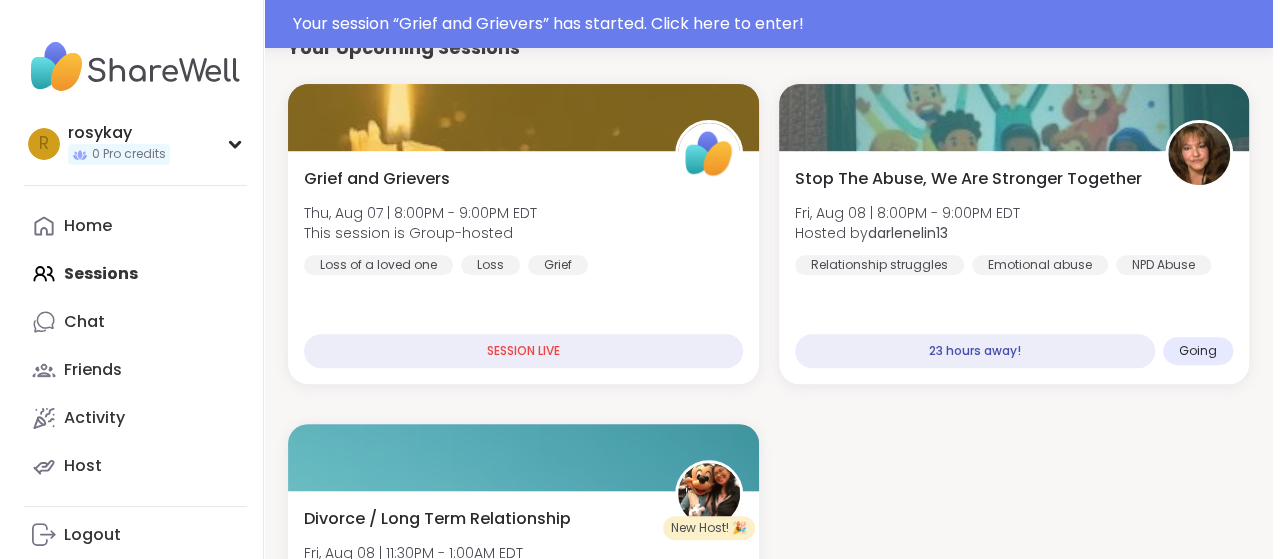 scroll, scrollTop: 298, scrollLeft: 0, axis: vertical 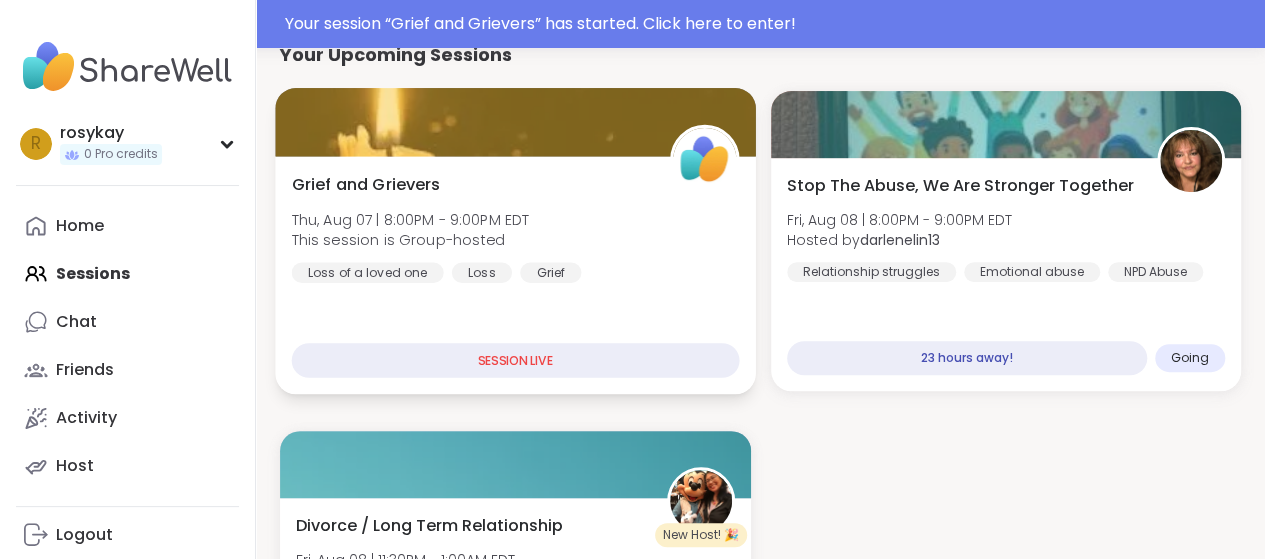 click on "SESSION LIVE" at bounding box center (515, 360) 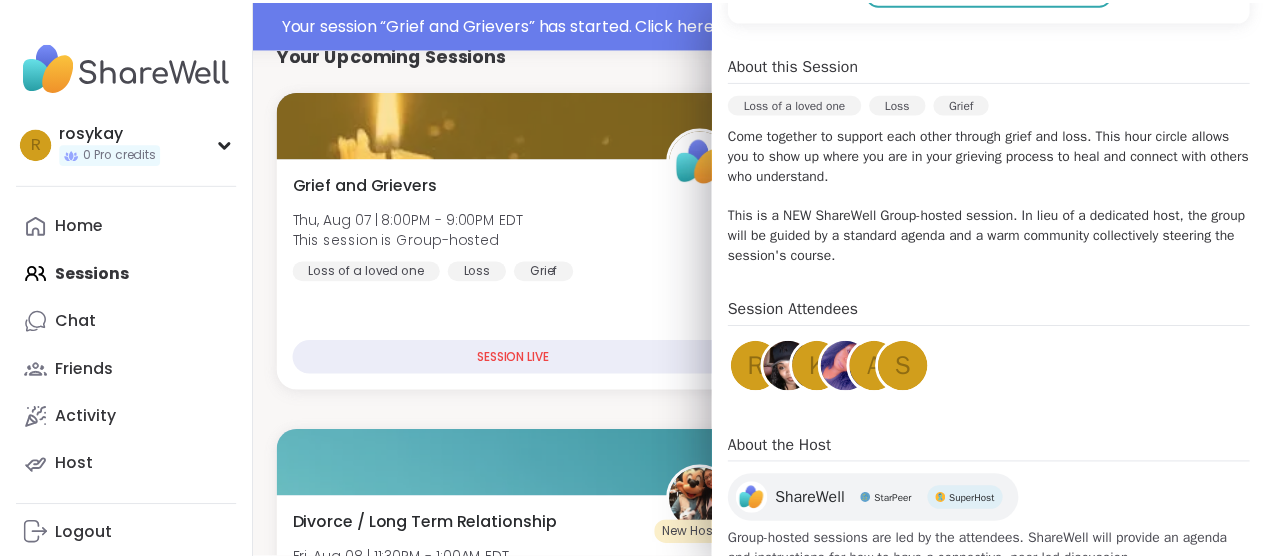 scroll, scrollTop: 0, scrollLeft: 0, axis: both 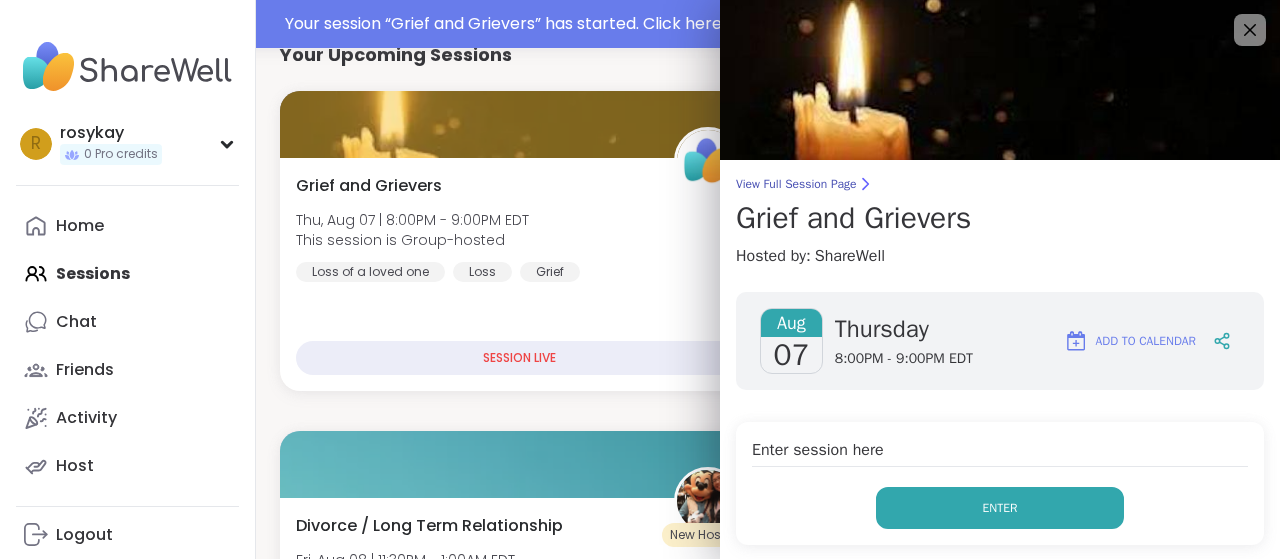 click on "Enter" at bounding box center [1000, 508] 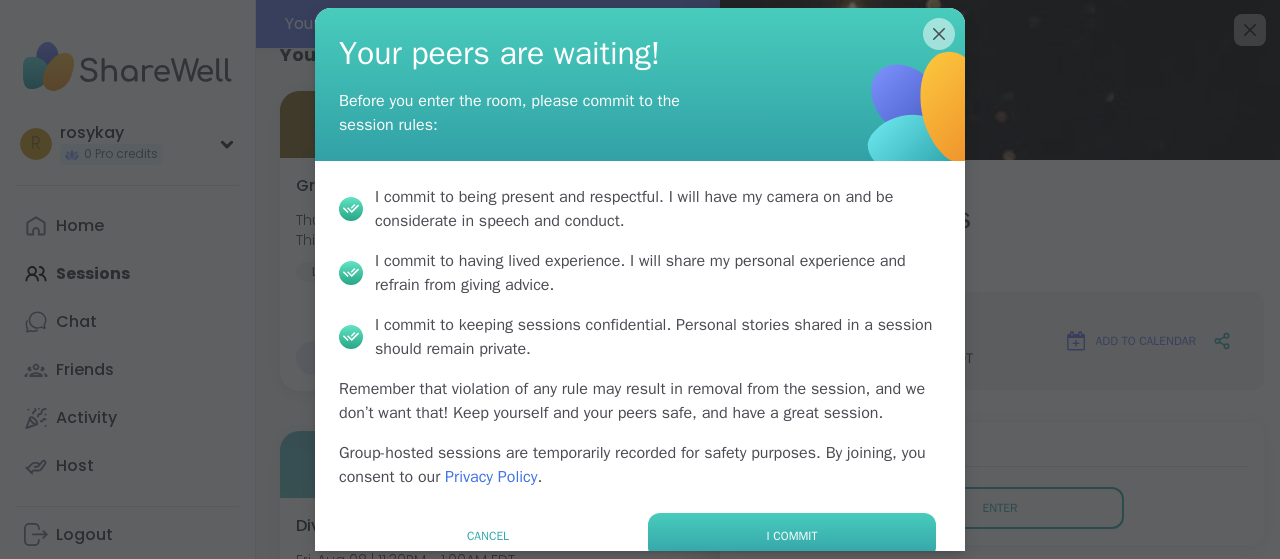 click on "I commit" at bounding box center (792, 536) 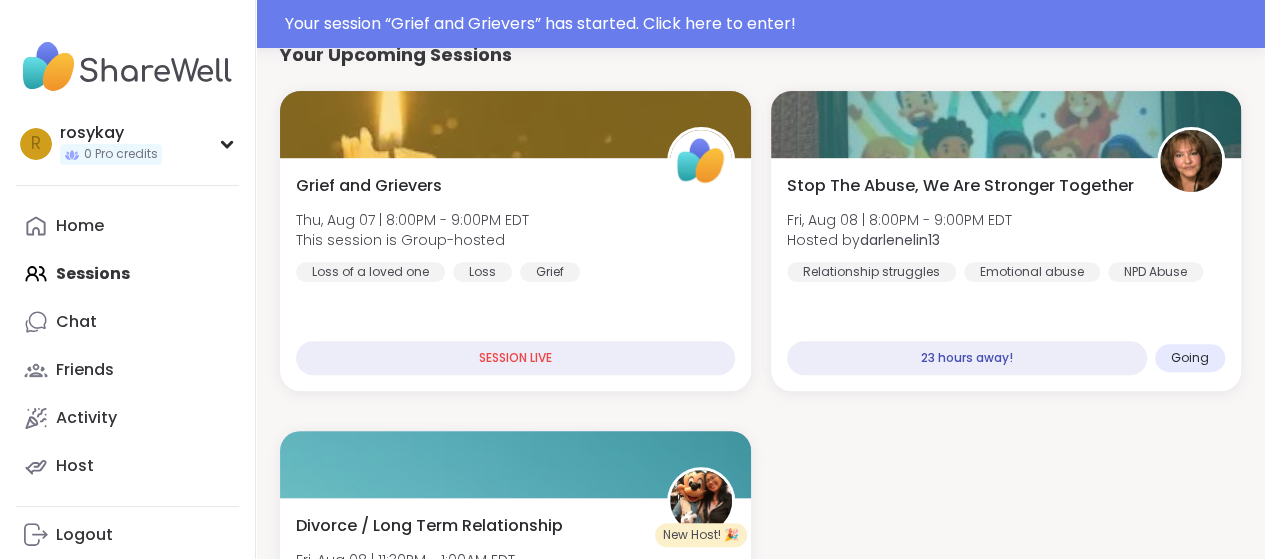 scroll, scrollTop: 0, scrollLeft: 0, axis: both 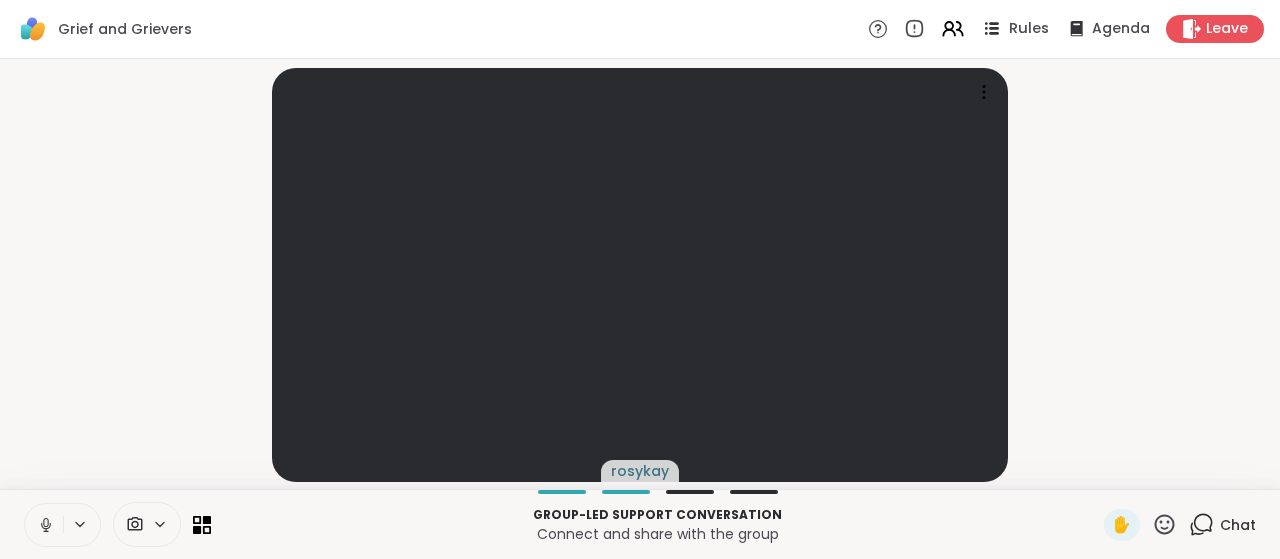 click 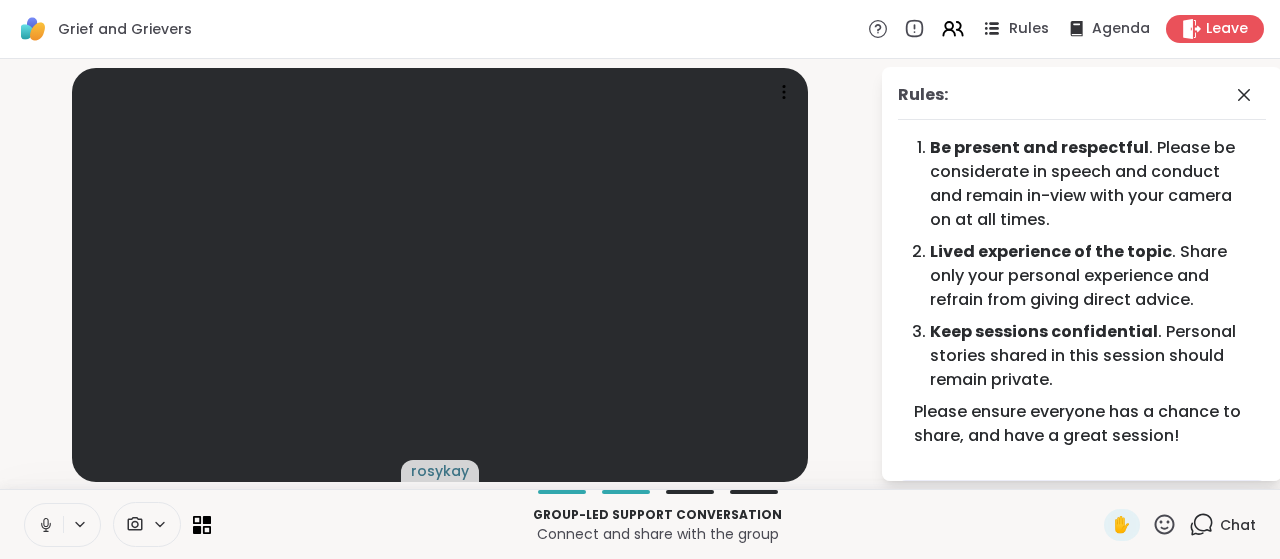 click 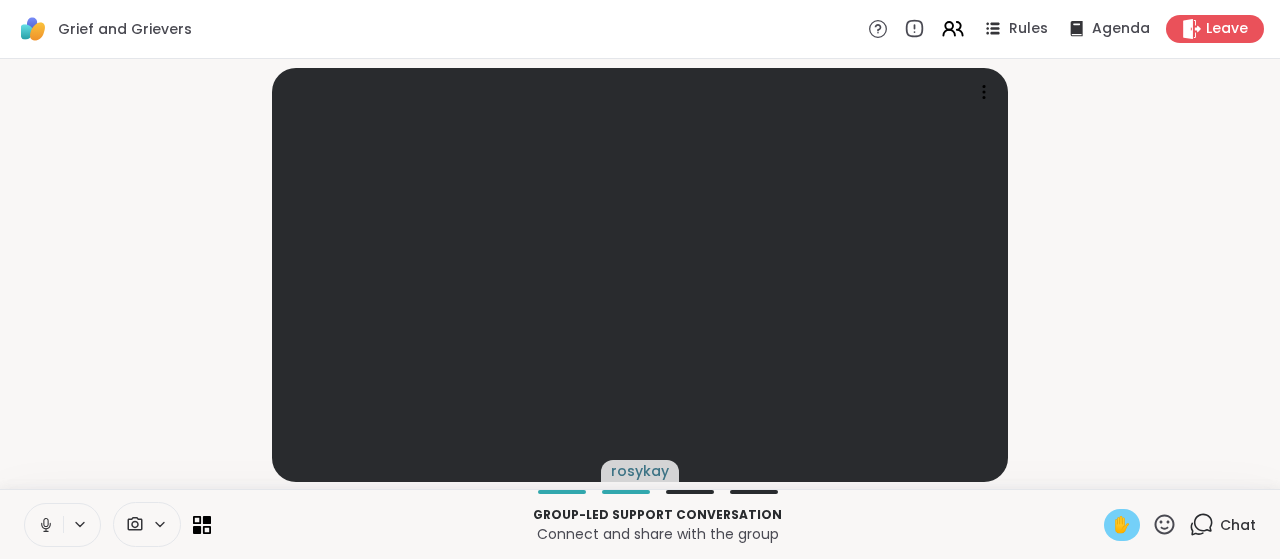 click on "✋" at bounding box center (1122, 525) 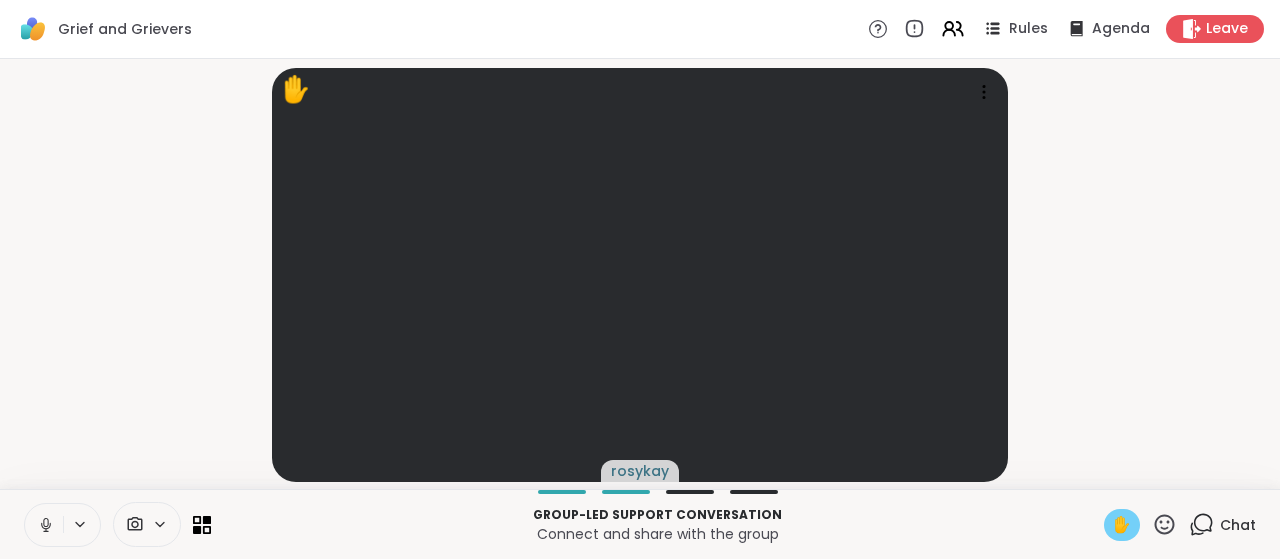 click on "✋" at bounding box center [1122, 525] 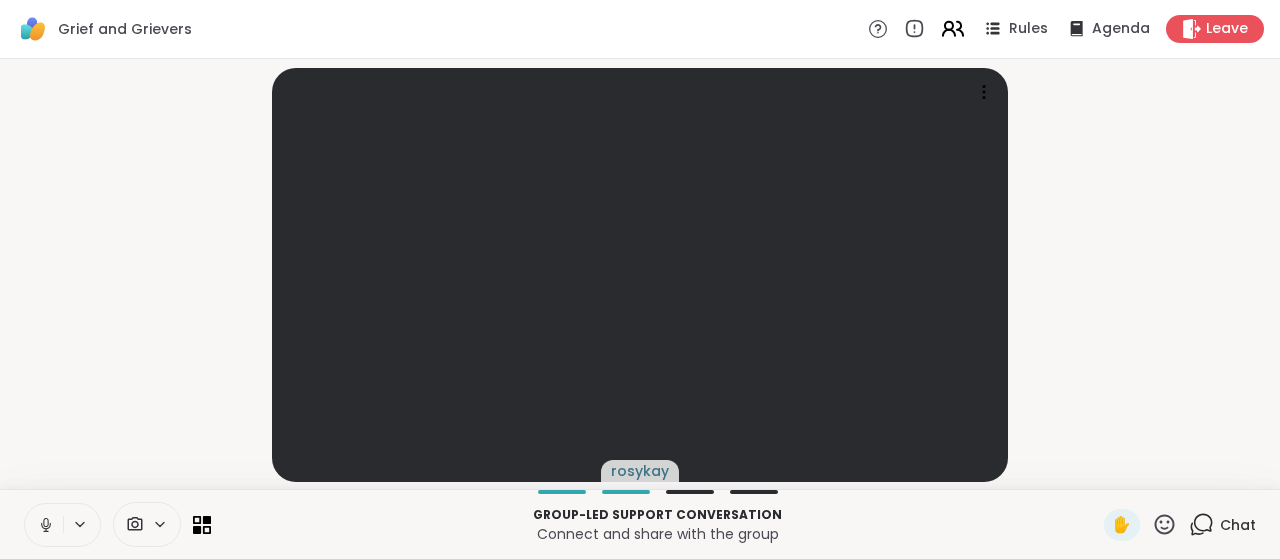 click 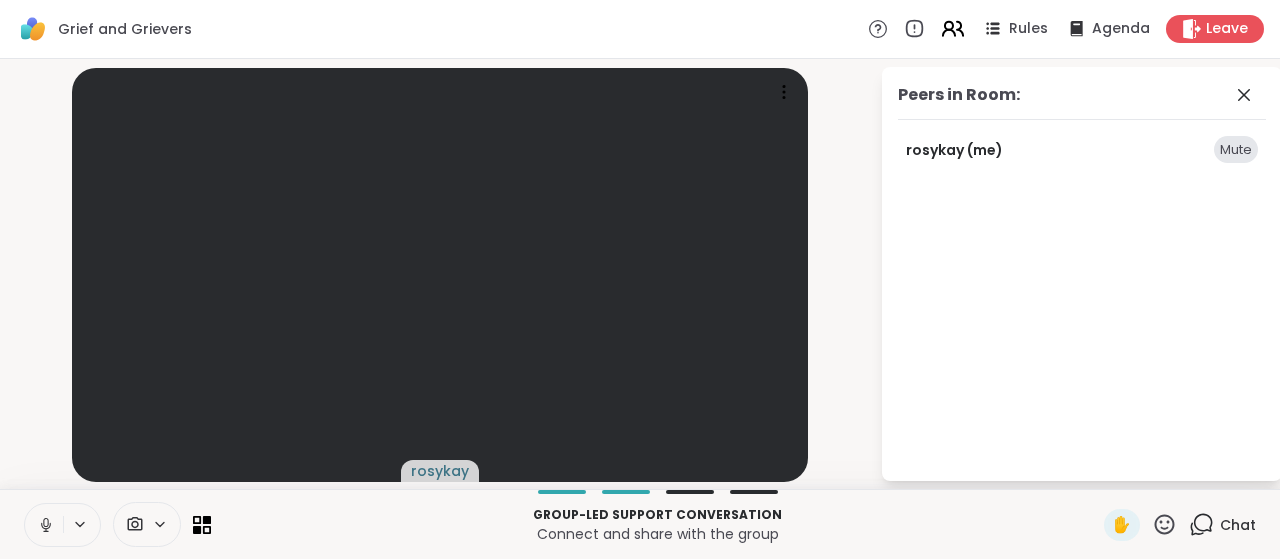 click 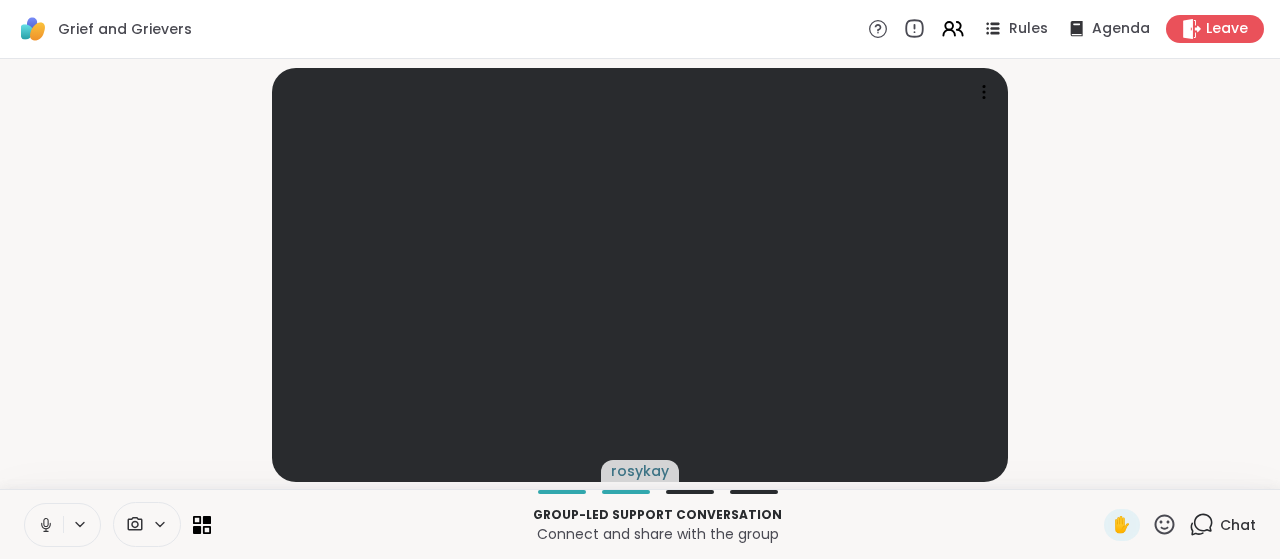 click 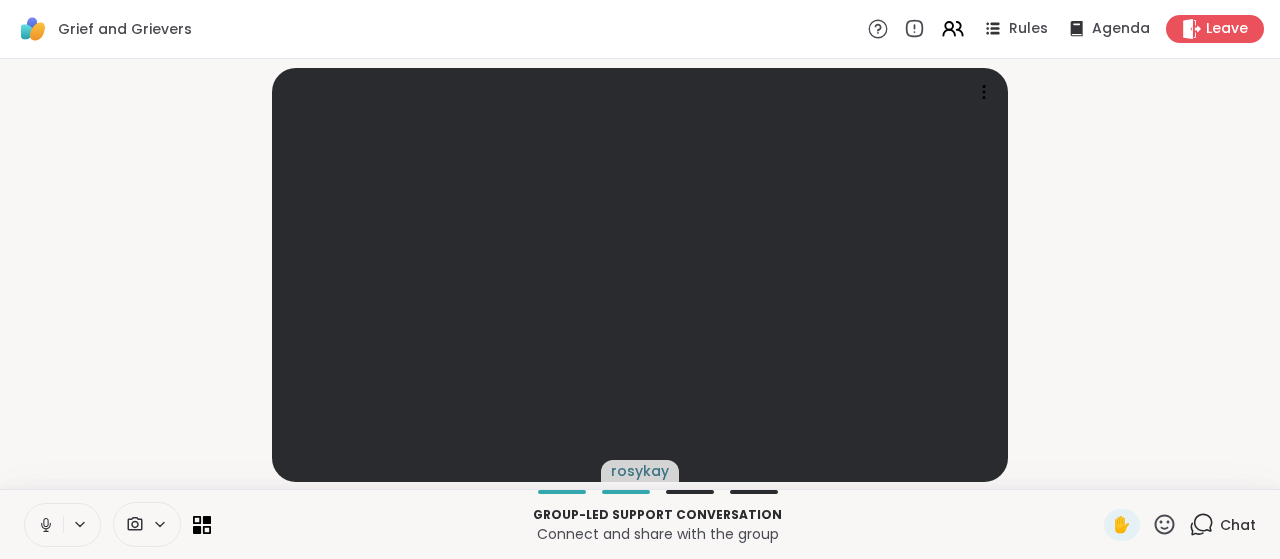 click 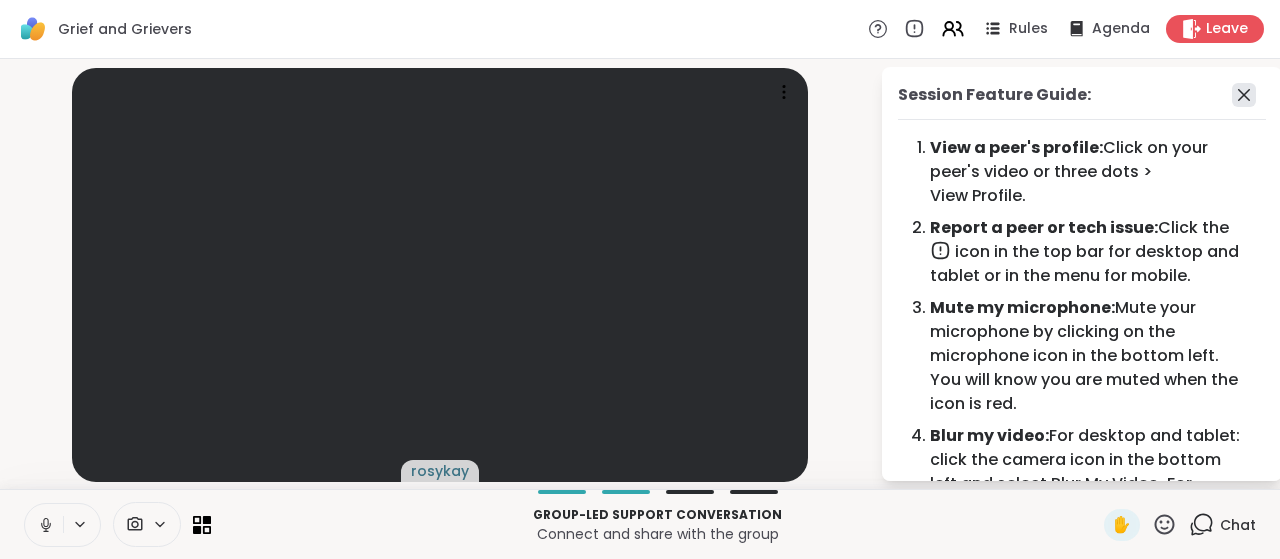 click 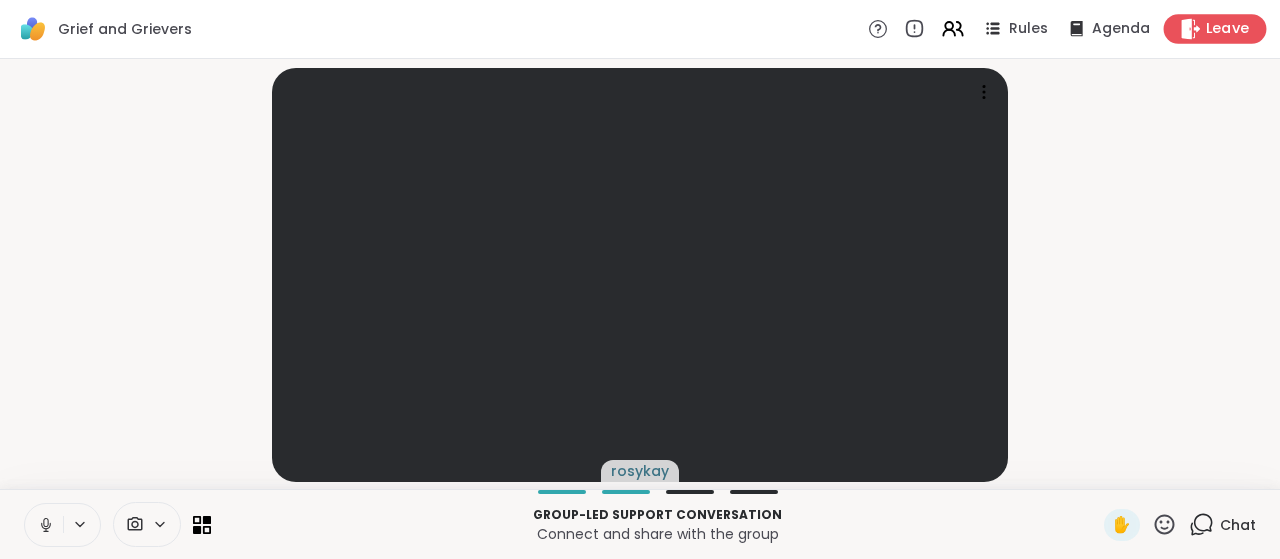 click on "Leave" at bounding box center [1215, 28] 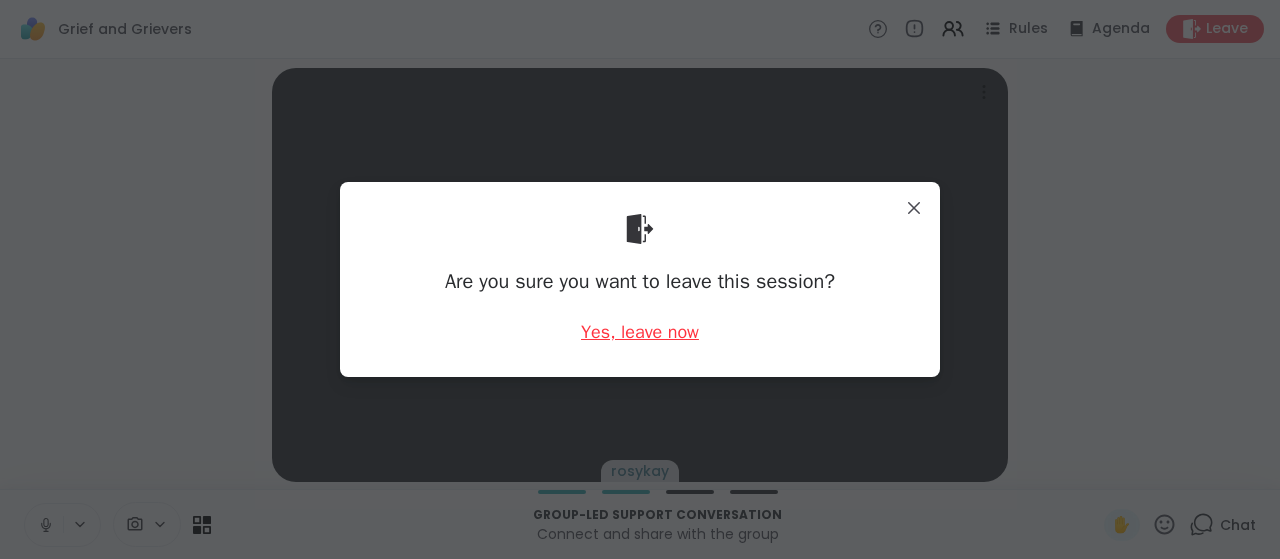 click on "Yes, leave now" at bounding box center (640, 332) 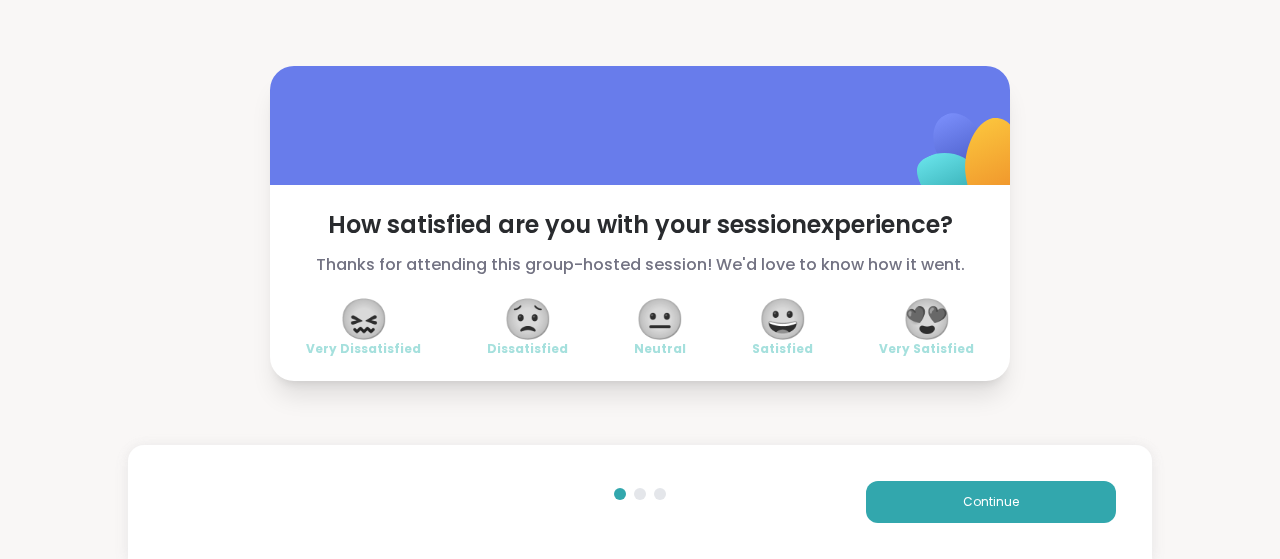 click on "😖" at bounding box center (364, 319) 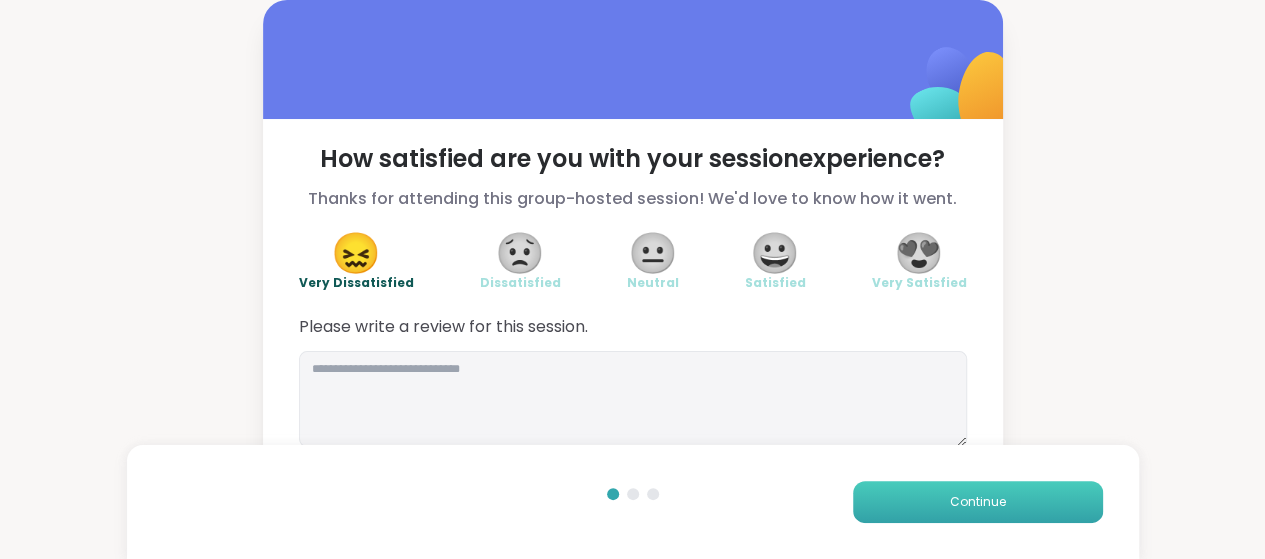 click on "Continue" at bounding box center [978, 502] 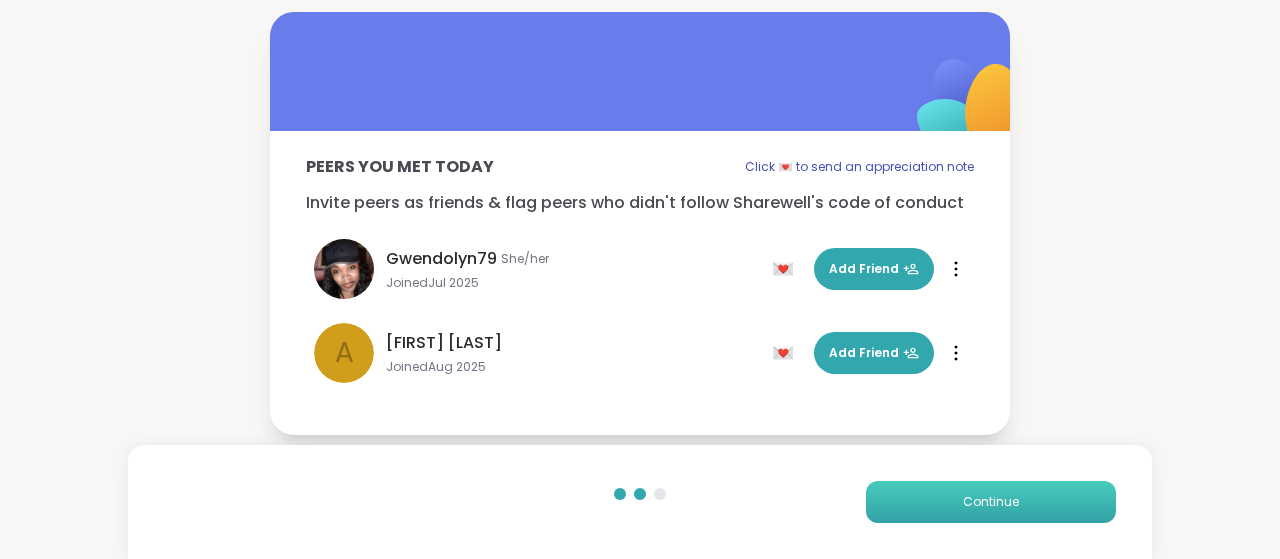 click on "Continue" at bounding box center (991, 502) 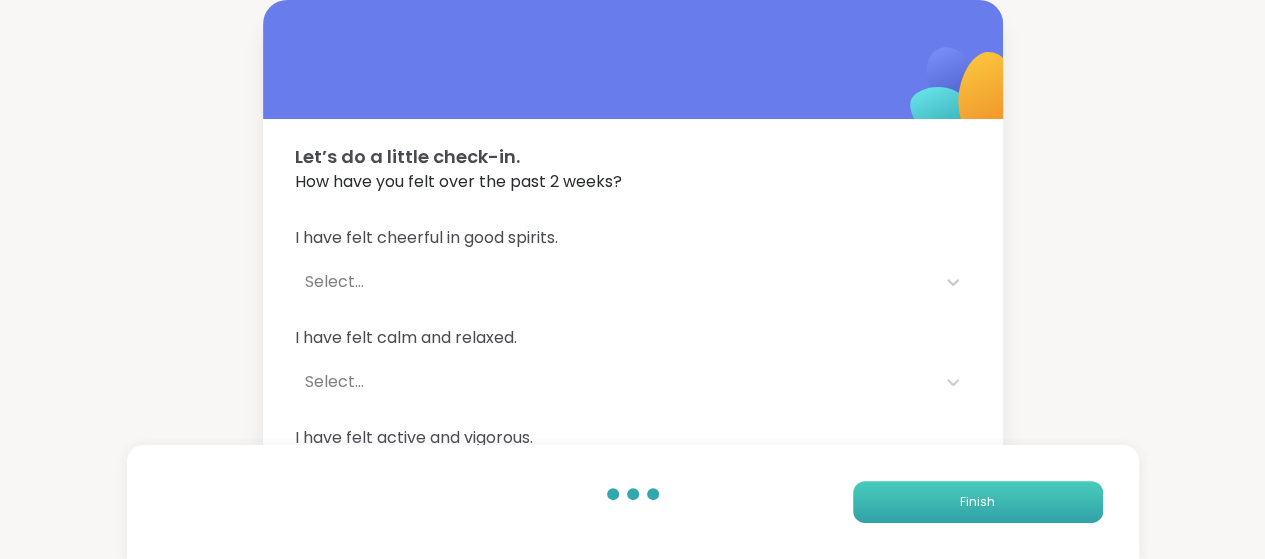 click on "Finish" at bounding box center [978, 502] 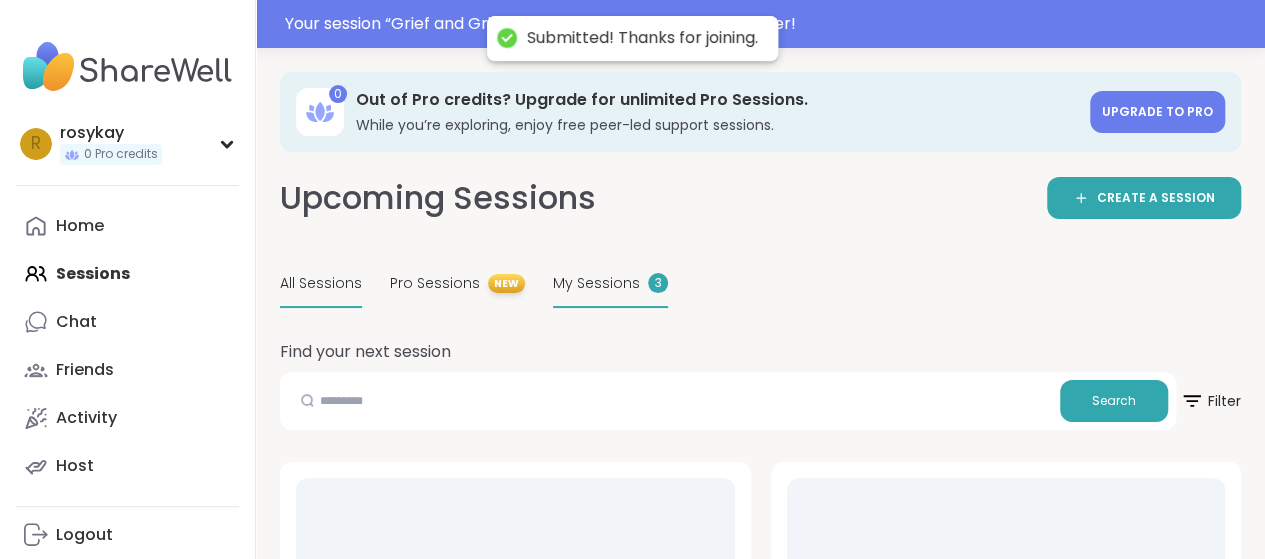 click on "My Sessions" at bounding box center [596, 283] 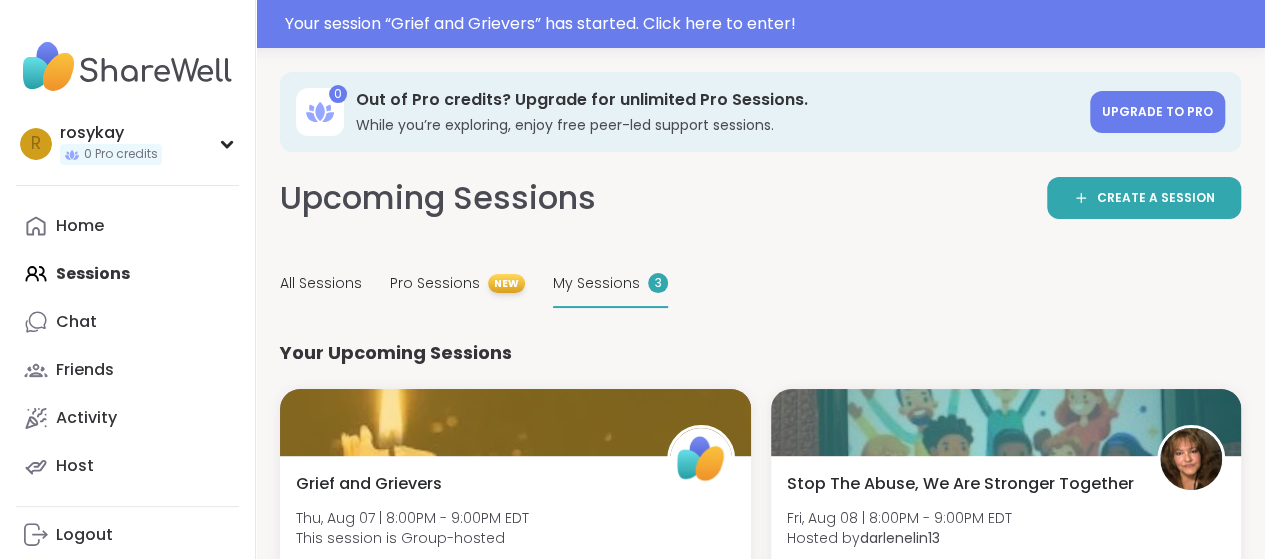 click on "My Sessions" at bounding box center [596, 283] 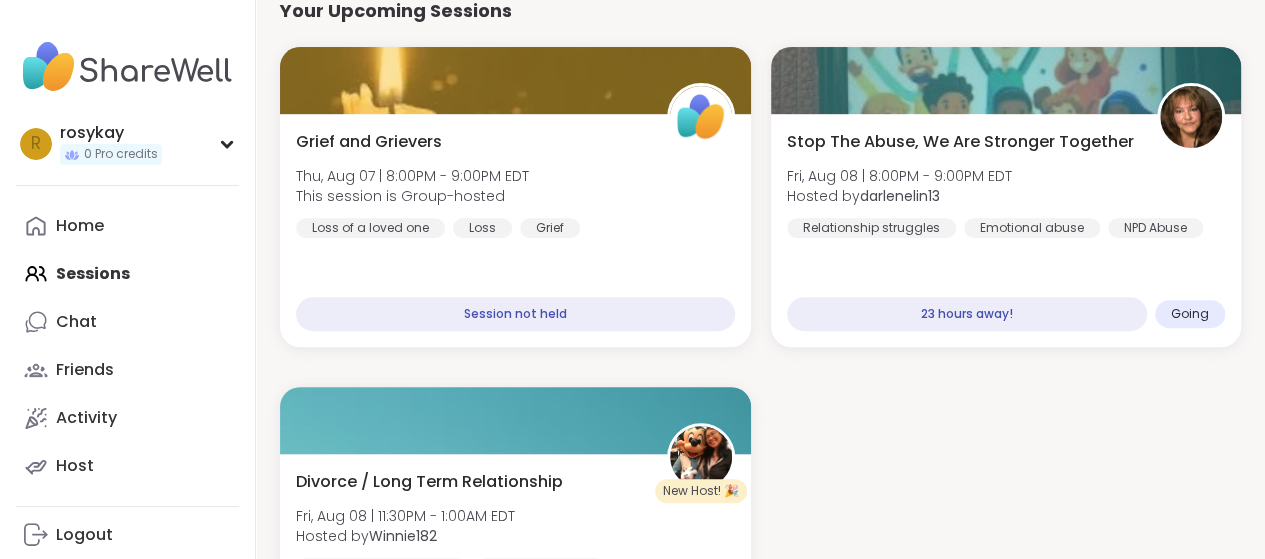 scroll, scrollTop: 246, scrollLeft: 0, axis: vertical 